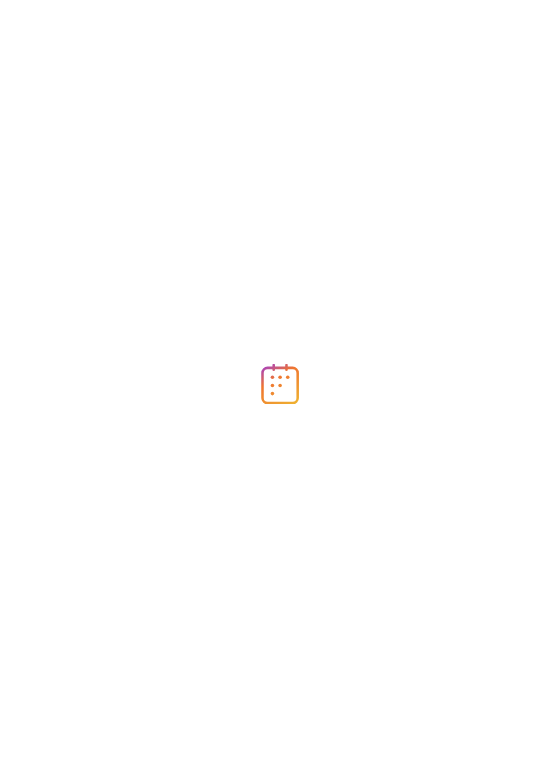 scroll, scrollTop: 0, scrollLeft: 0, axis: both 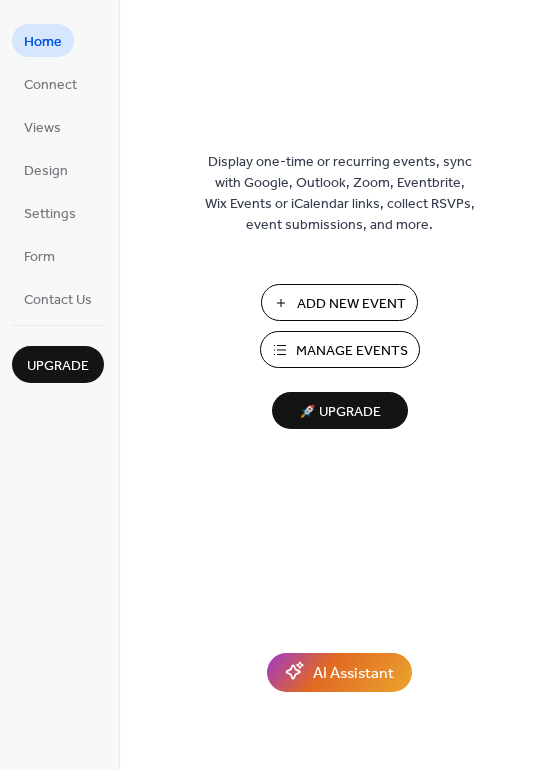 click on "Add New Event" at bounding box center [351, 304] 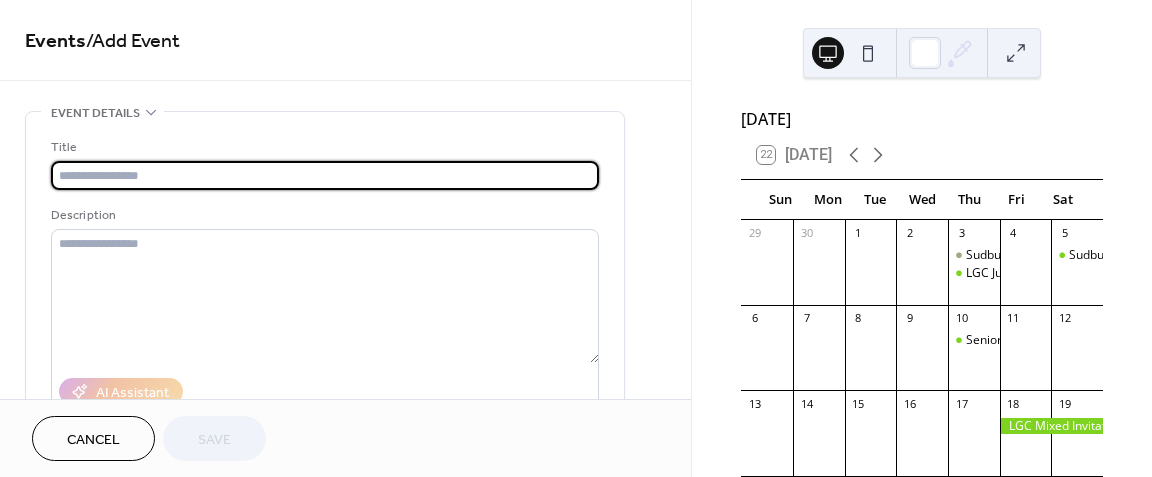 scroll, scrollTop: 0, scrollLeft: 0, axis: both 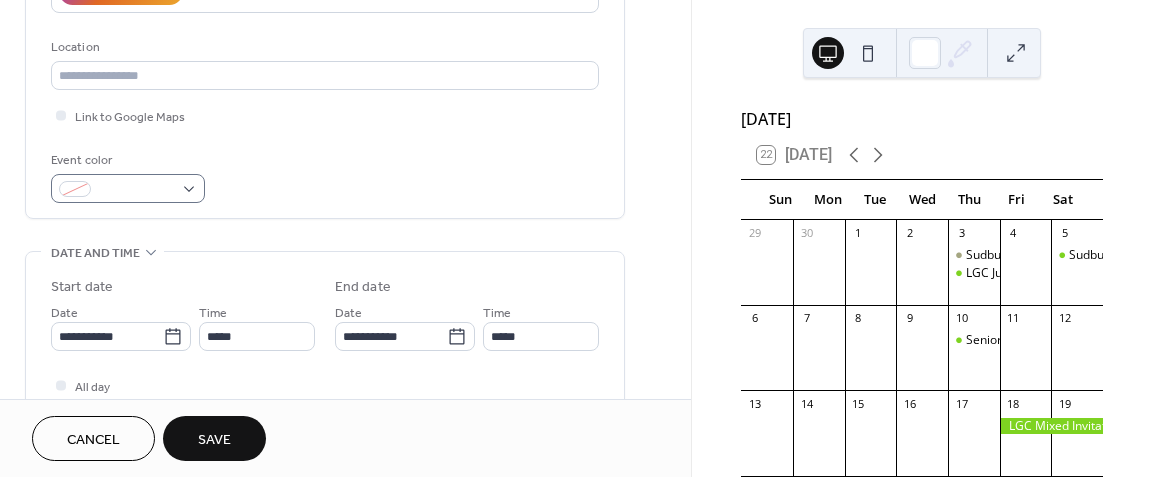 type on "**********" 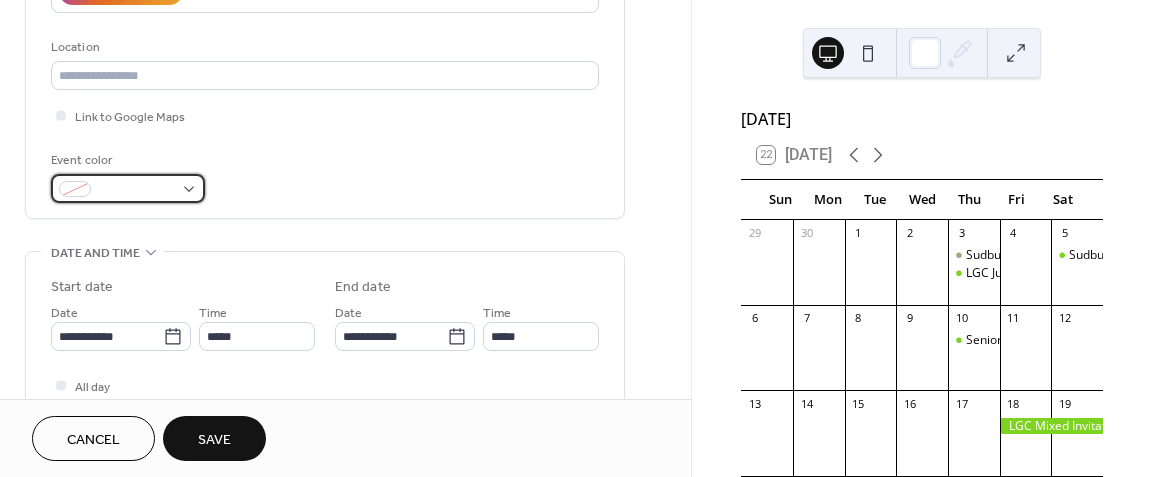 click at bounding box center [128, 188] 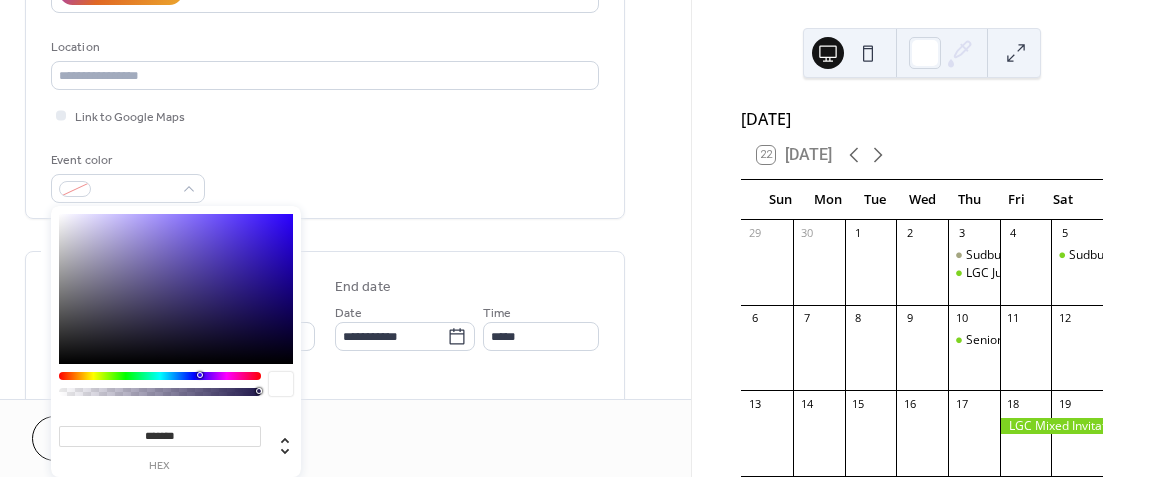 click at bounding box center [160, 376] 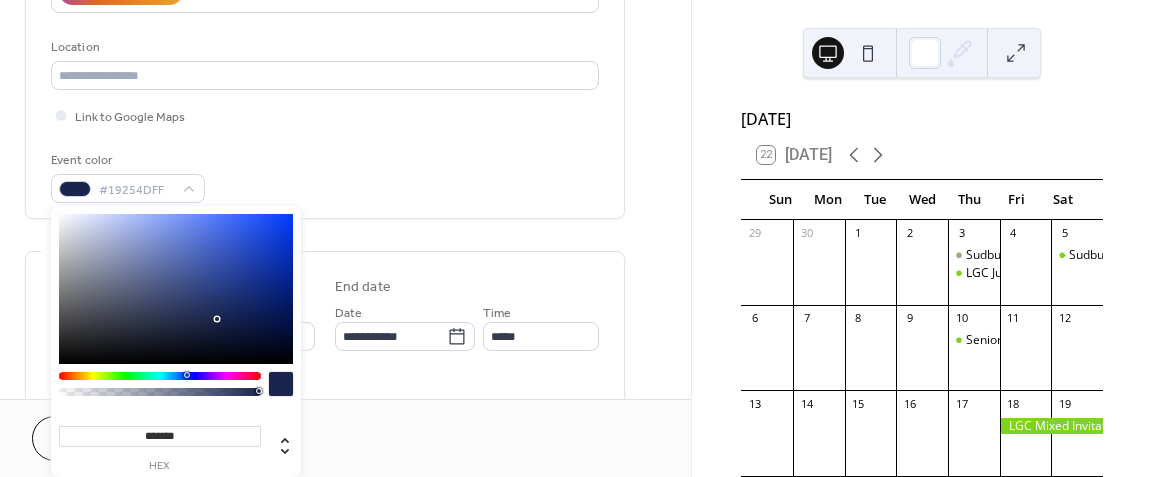 click on "Event color #19254DFF" at bounding box center (325, 176) 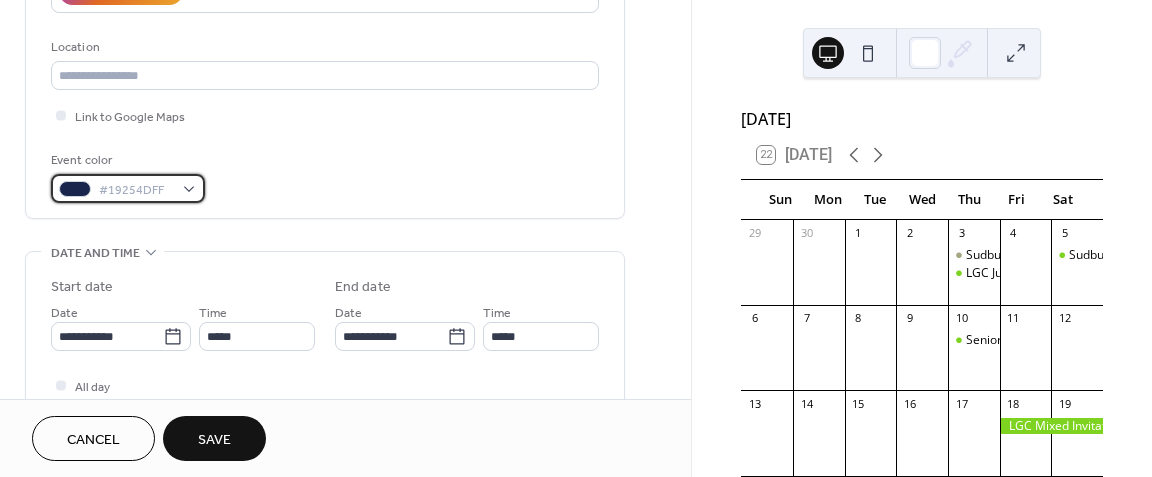 click on "#19254DFF" at bounding box center (128, 188) 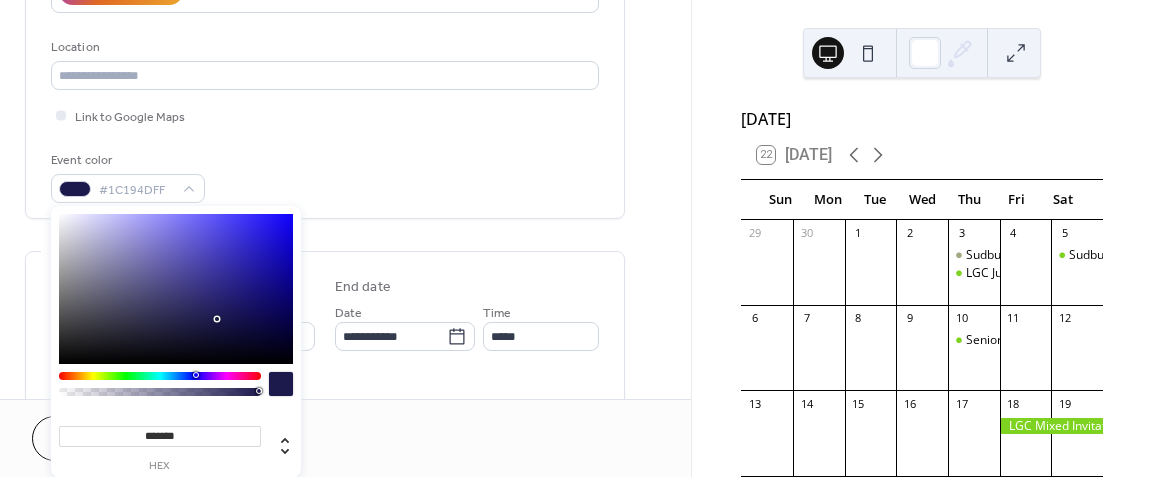 click at bounding box center [160, 376] 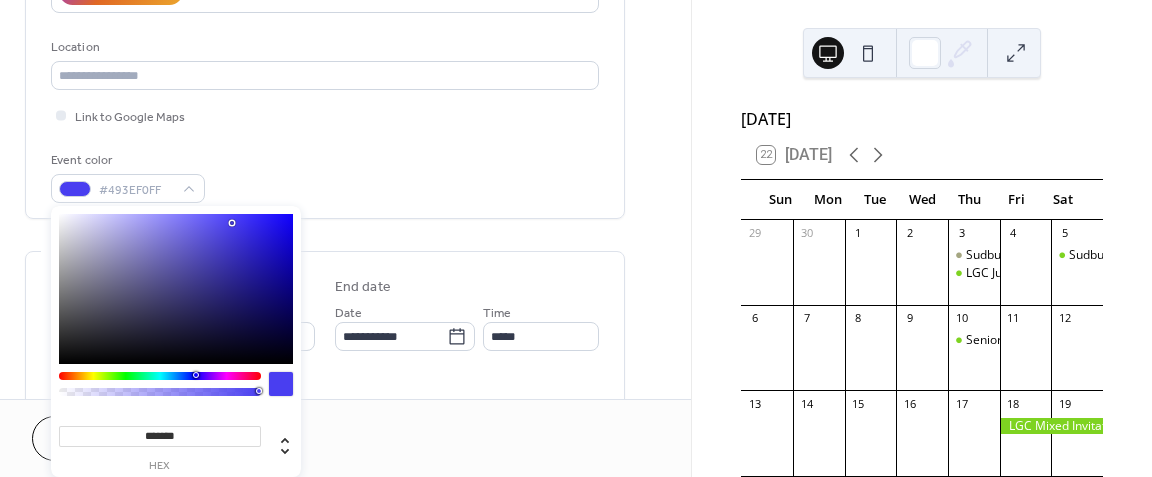 click on "**********" at bounding box center (325, -30) 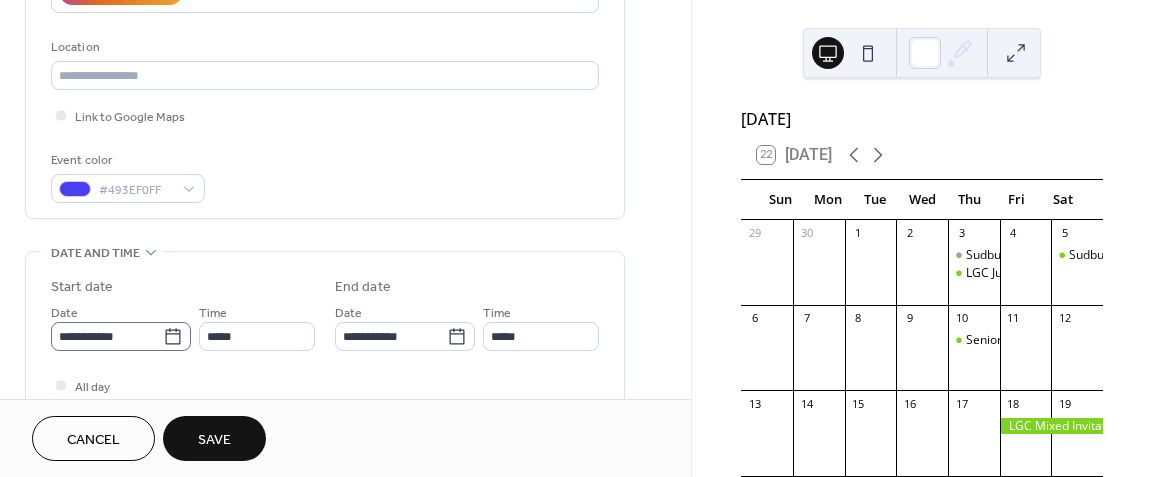 click 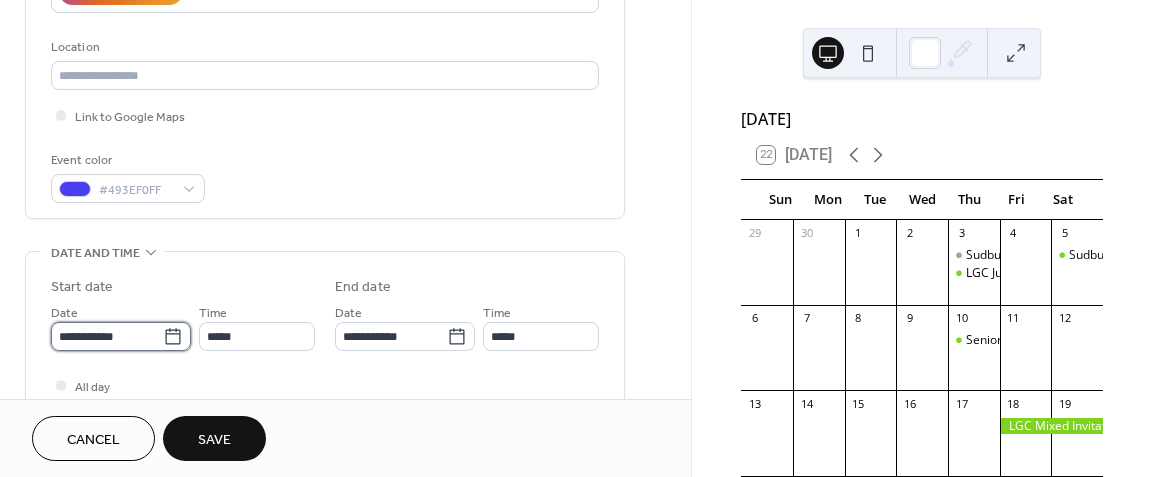 click on "**********" at bounding box center [107, 336] 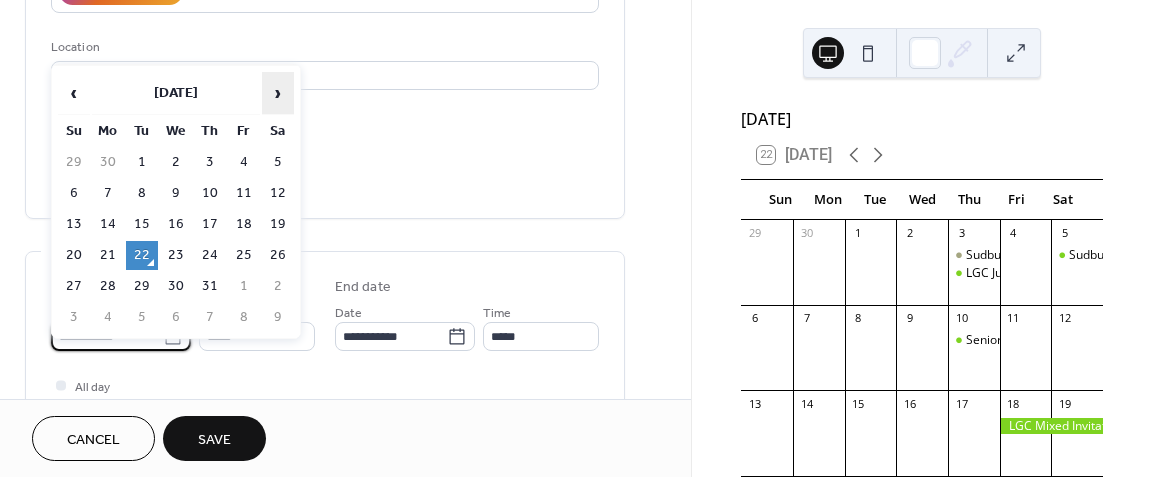 click on "›" at bounding box center [278, 93] 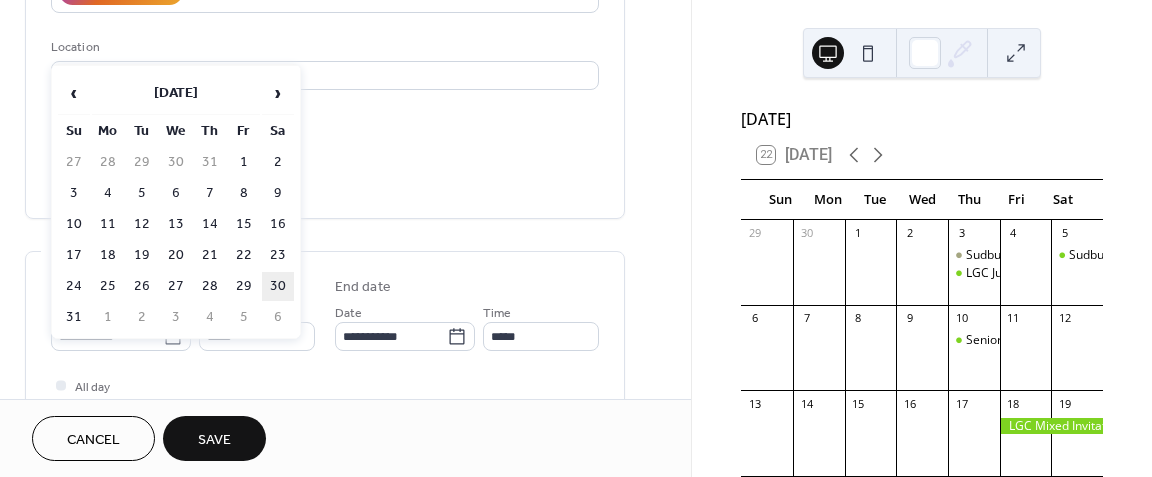 click on "30" at bounding box center (278, 286) 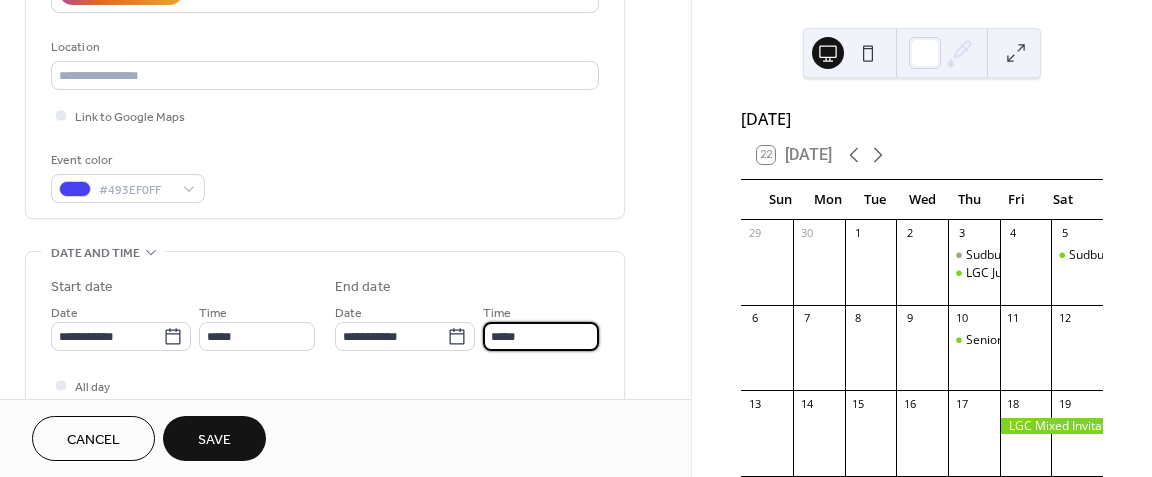 click on "*****" at bounding box center [541, 336] 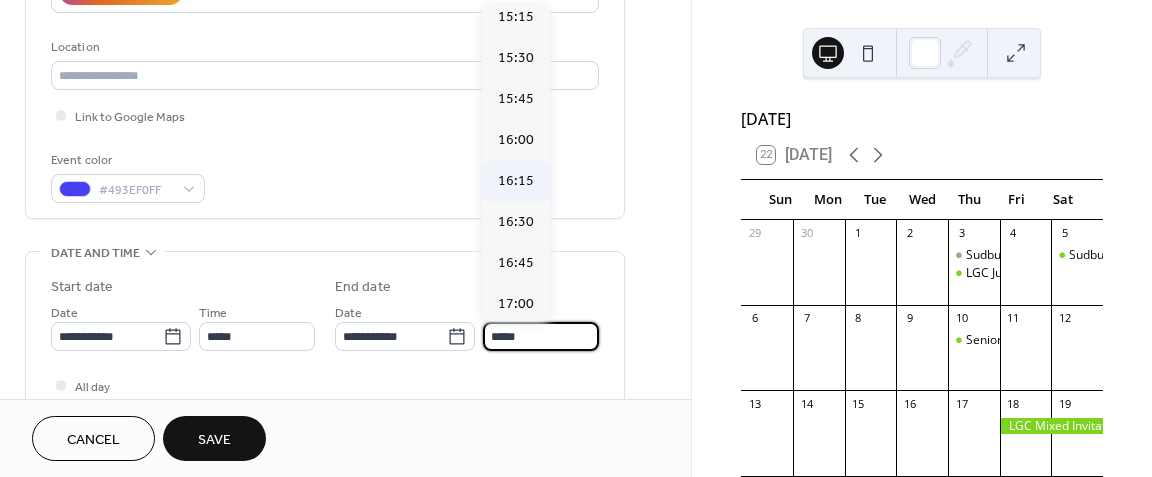 scroll, scrollTop: 500, scrollLeft: 0, axis: vertical 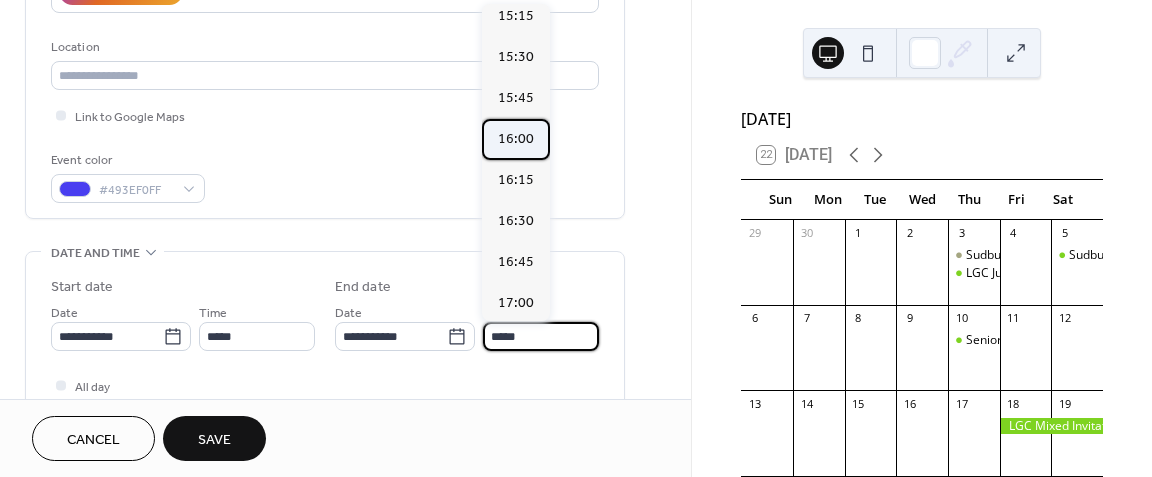 click on "16:00" at bounding box center [516, 139] 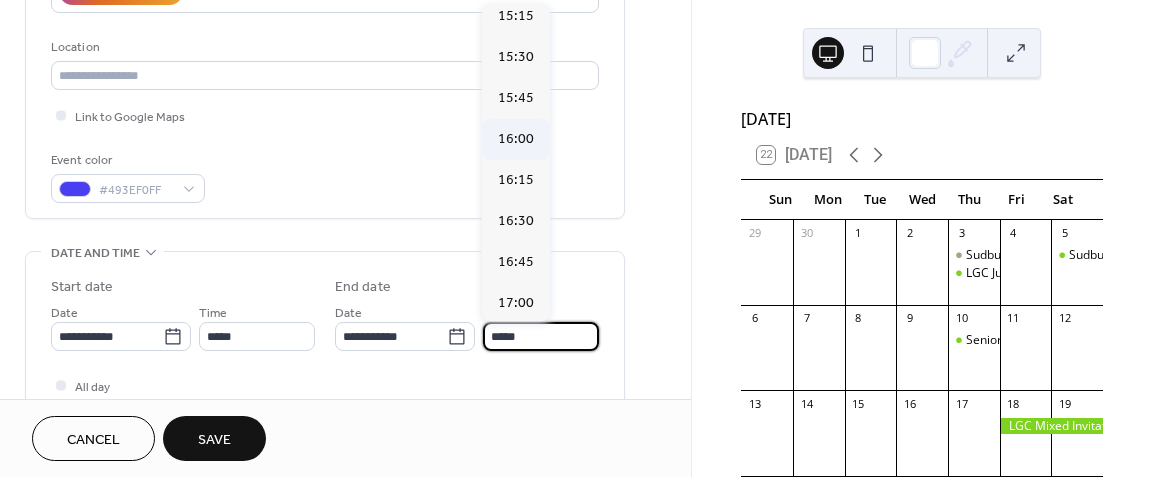 type on "*****" 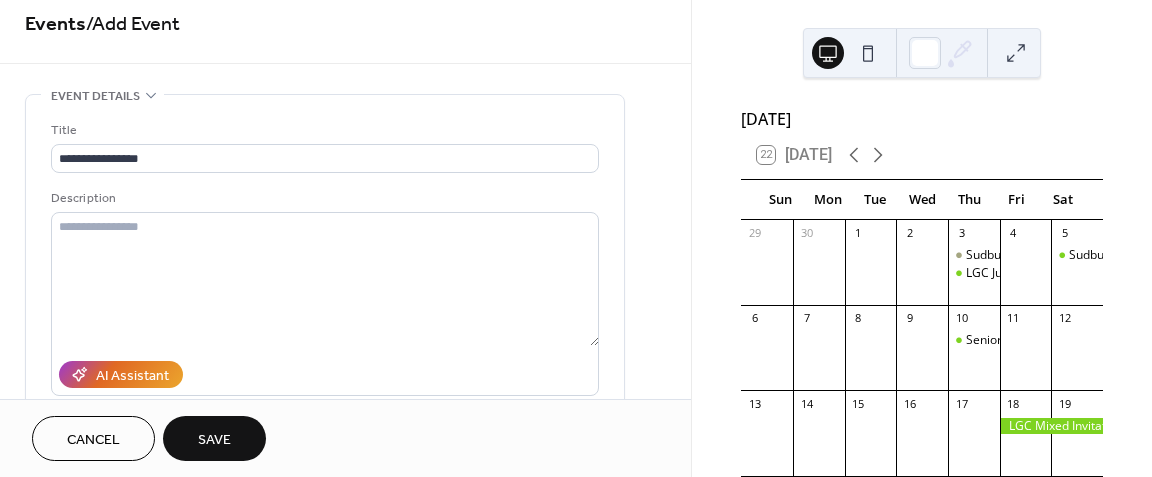 scroll, scrollTop: 0, scrollLeft: 0, axis: both 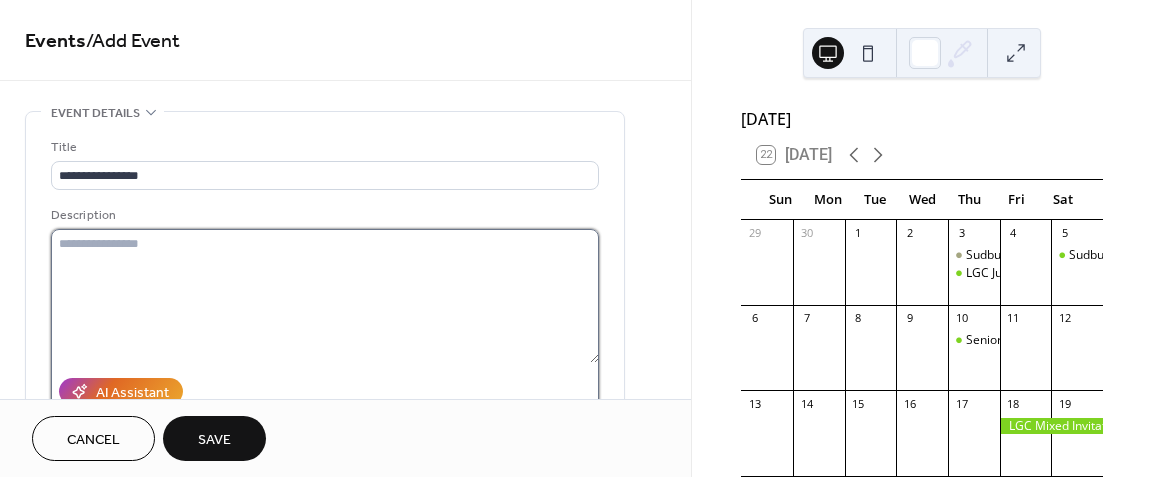 click at bounding box center (325, 296) 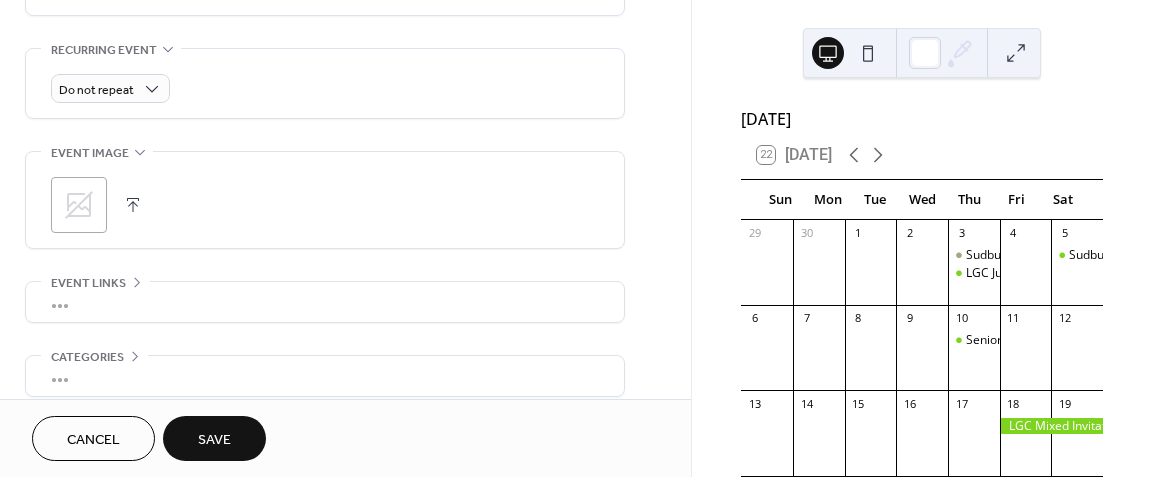 scroll, scrollTop: 924, scrollLeft: 0, axis: vertical 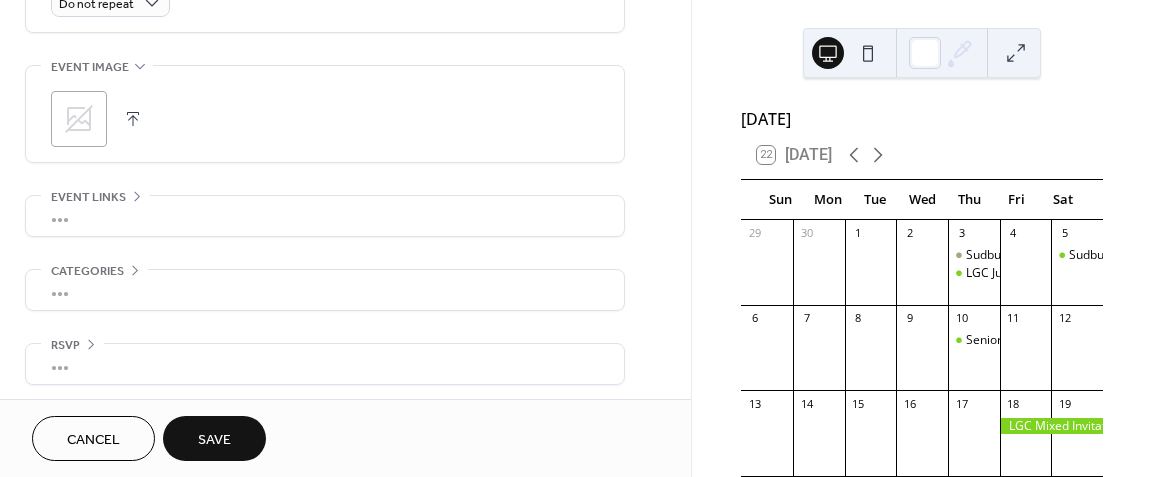 type on "**********" 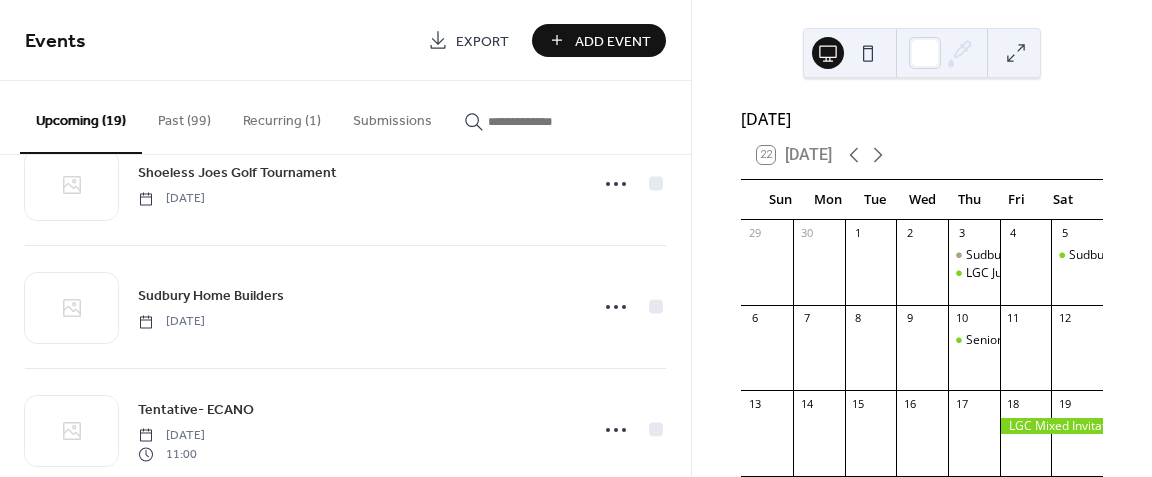 scroll, scrollTop: 1100, scrollLeft: 0, axis: vertical 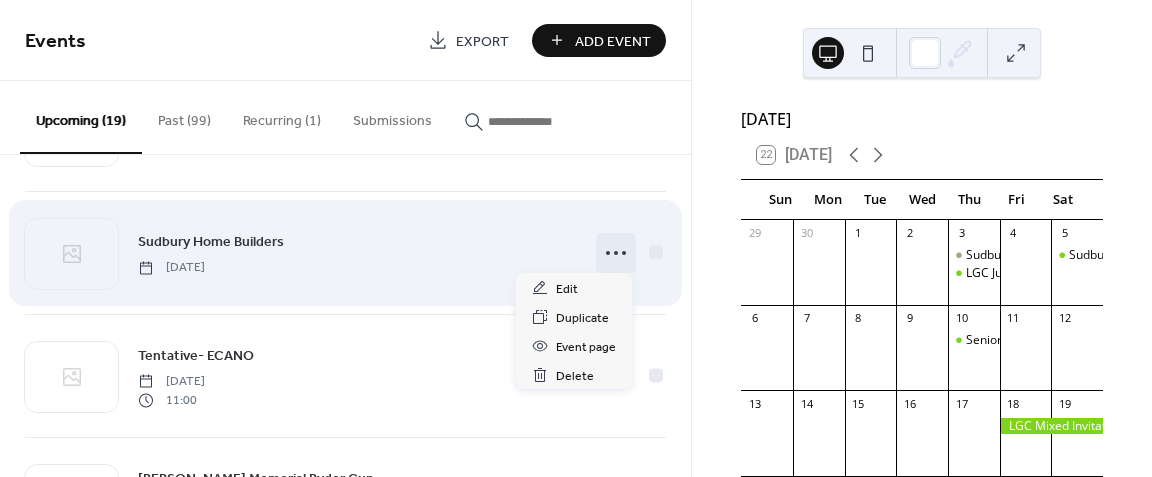 click 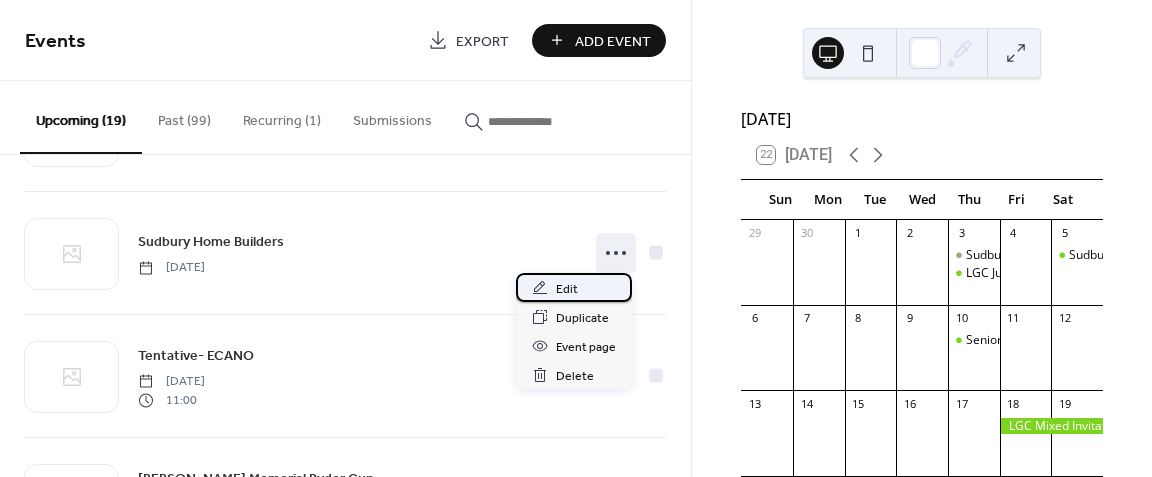 click on "Edit" at bounding box center [567, 289] 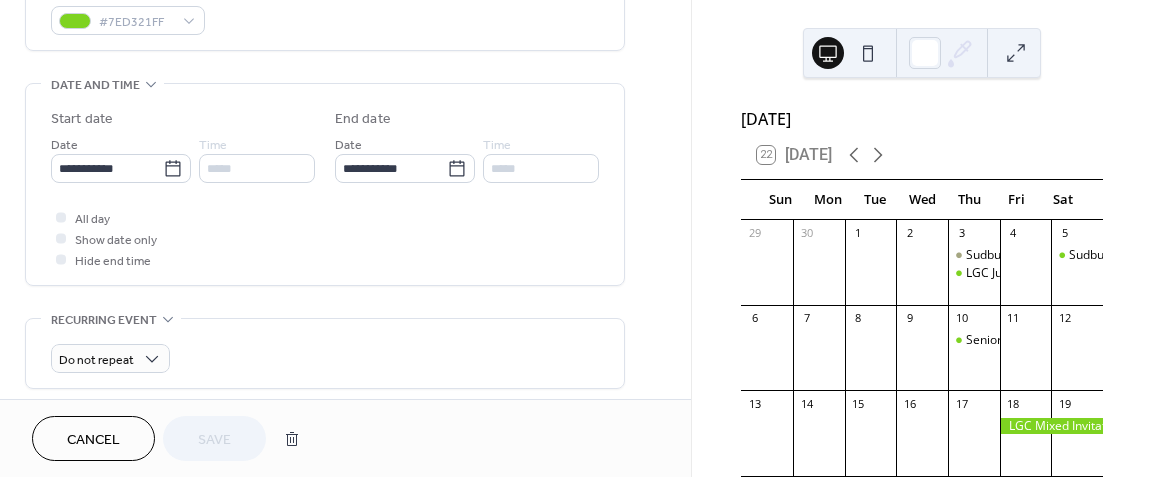 scroll, scrollTop: 600, scrollLeft: 0, axis: vertical 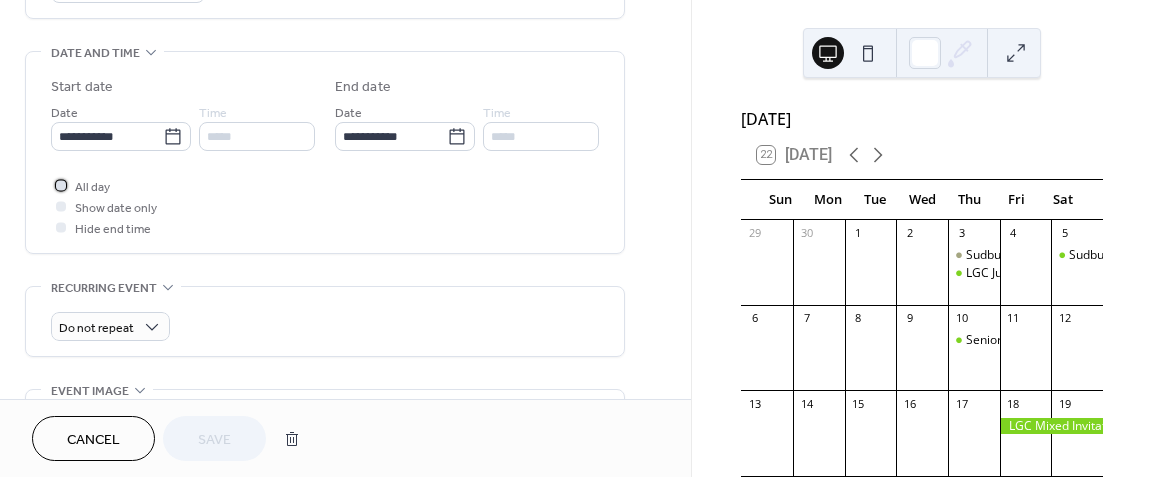click 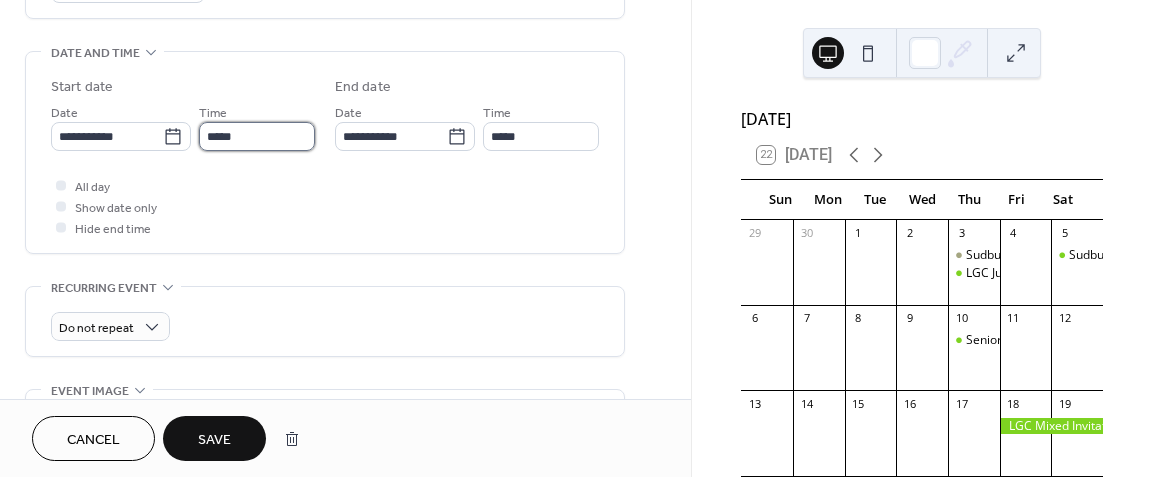 click on "*****" at bounding box center (257, 136) 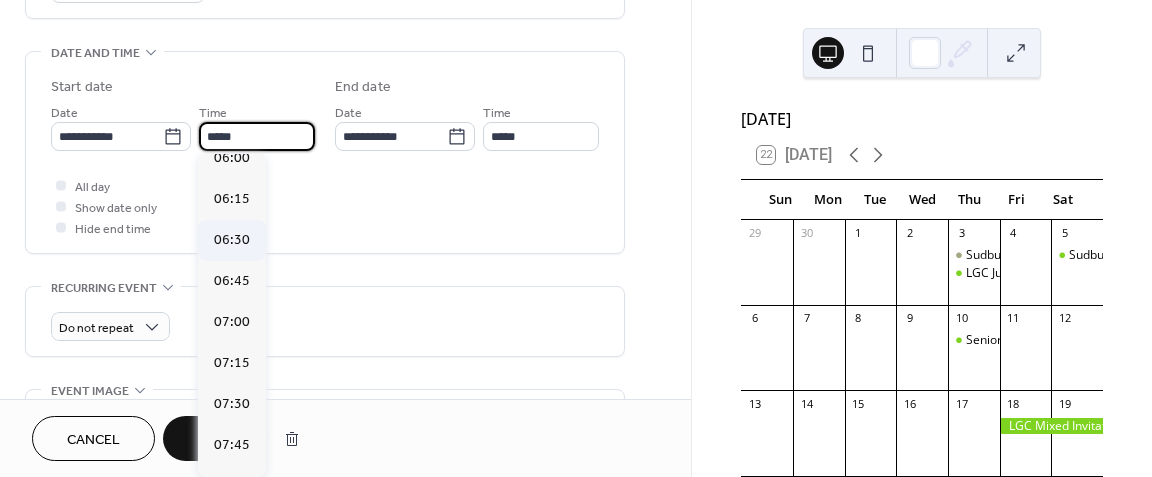 scroll, scrollTop: 1000, scrollLeft: 0, axis: vertical 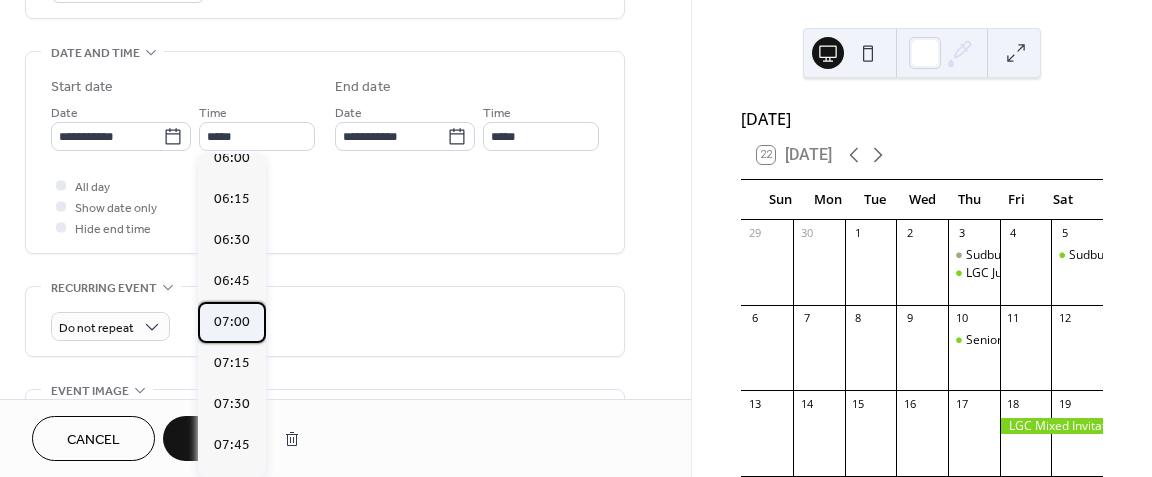 click on "07:00" at bounding box center (232, 321) 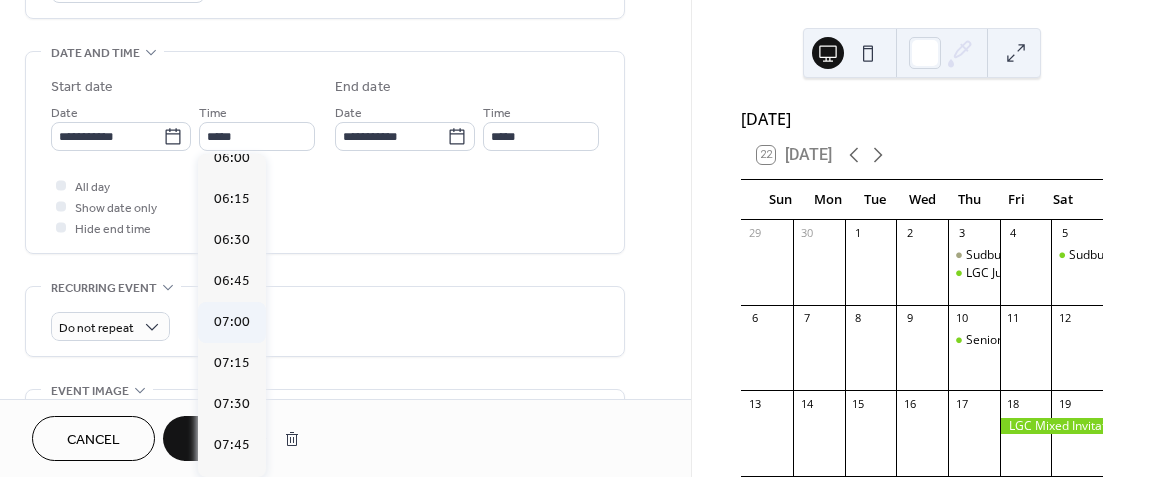 type on "*****" 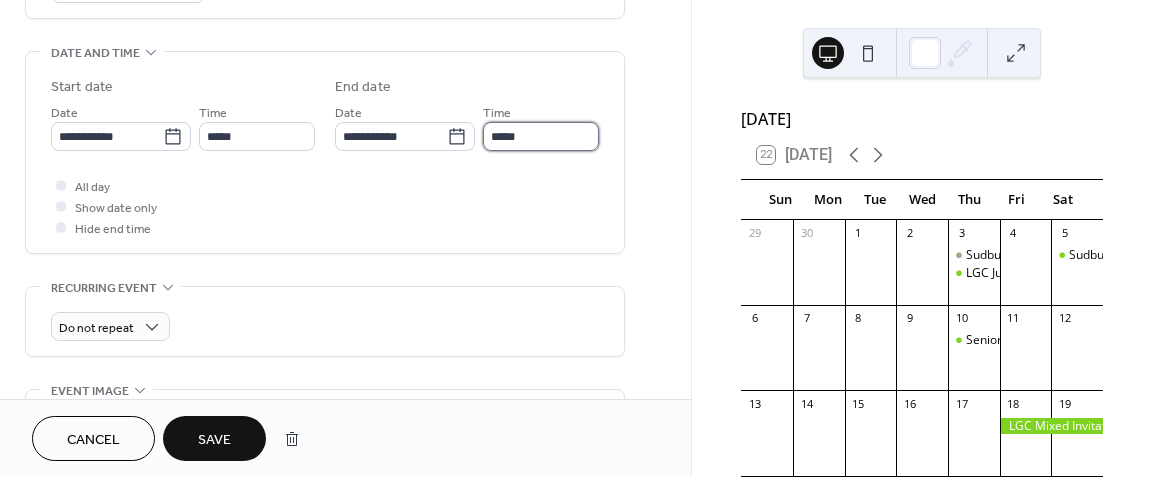 click on "*****" at bounding box center (541, 136) 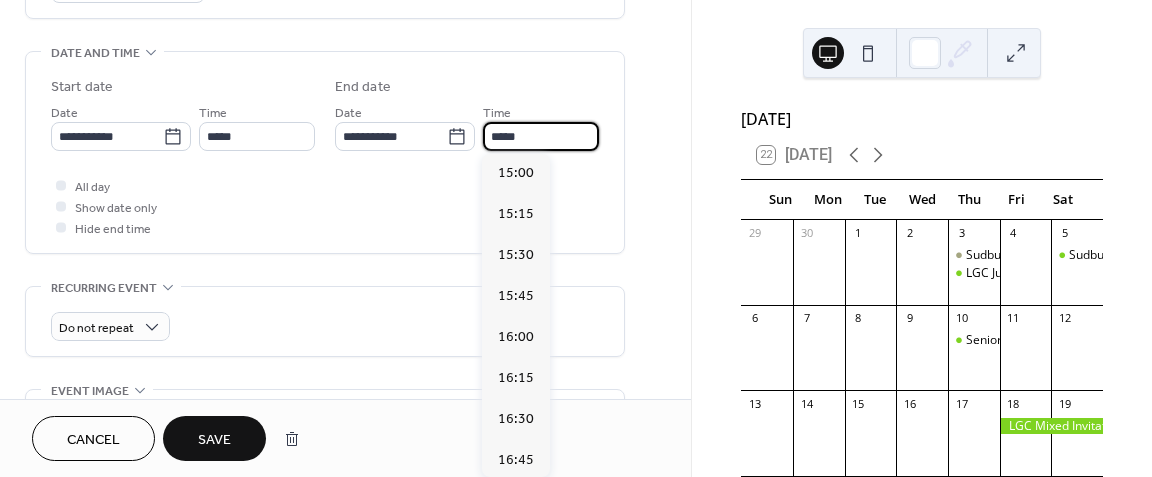 scroll, scrollTop: 1300, scrollLeft: 0, axis: vertical 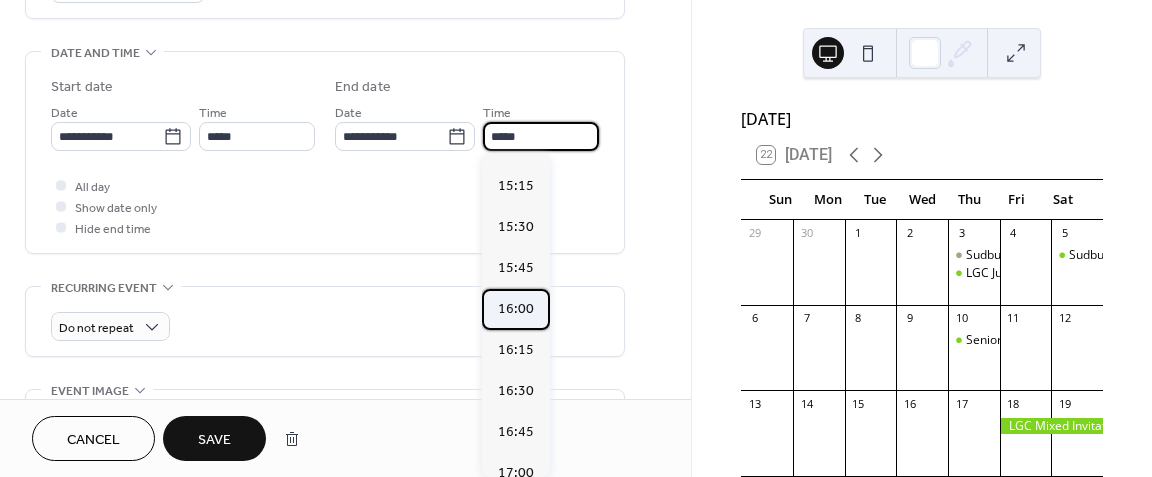 click on "16:00" at bounding box center [516, 308] 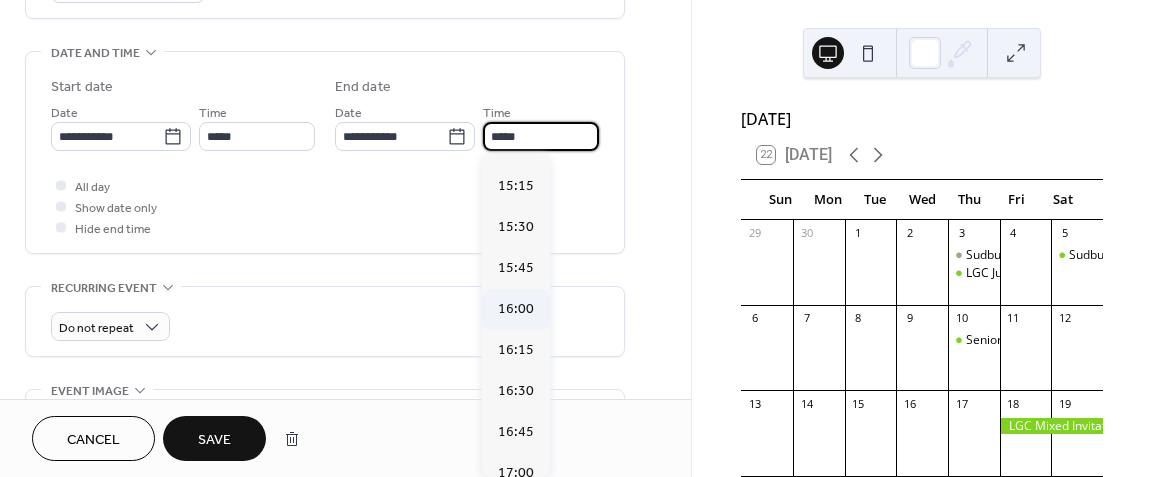 type on "*****" 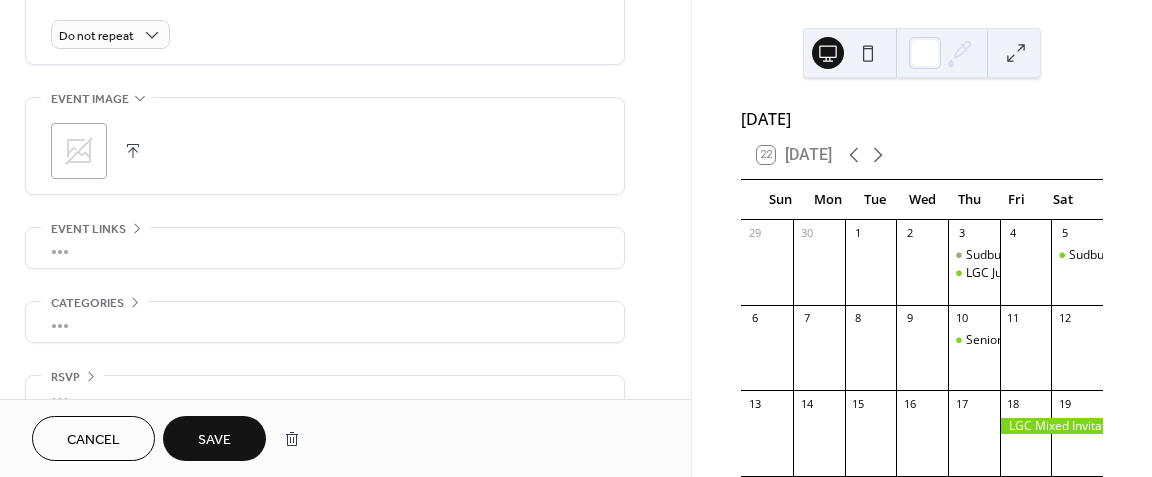 scroll, scrollTop: 900, scrollLeft: 0, axis: vertical 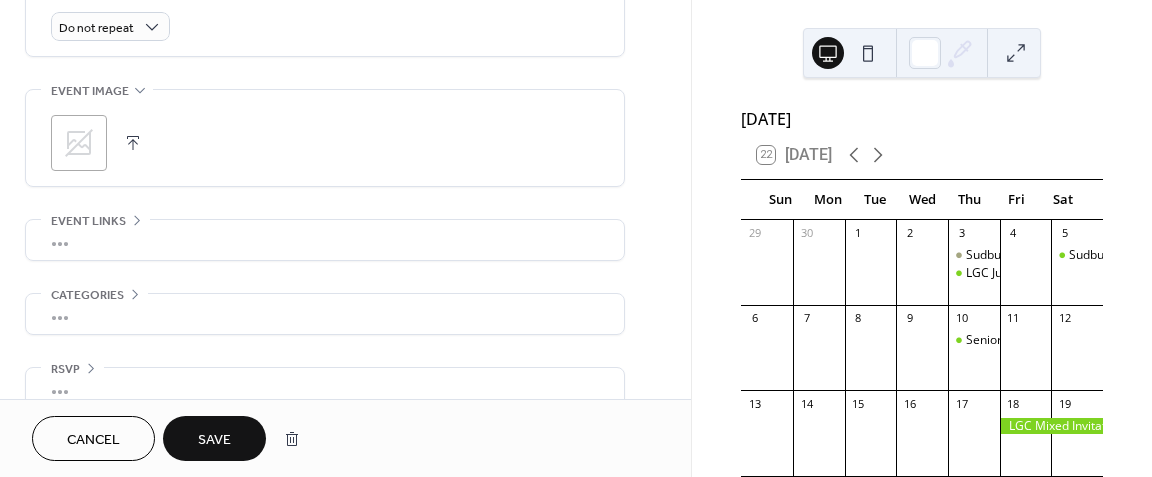 click on "Save" at bounding box center (214, 440) 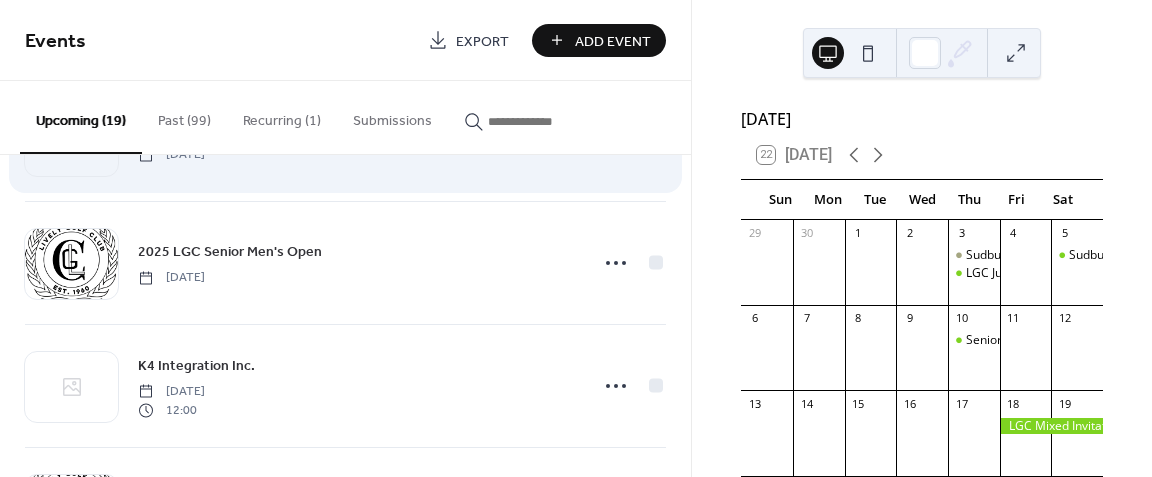 scroll, scrollTop: 100, scrollLeft: 0, axis: vertical 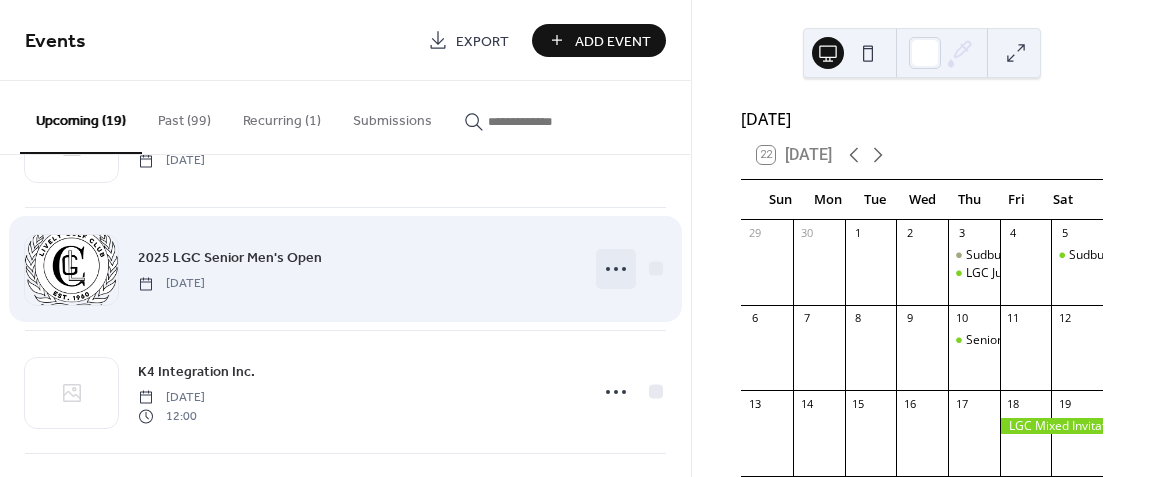 click 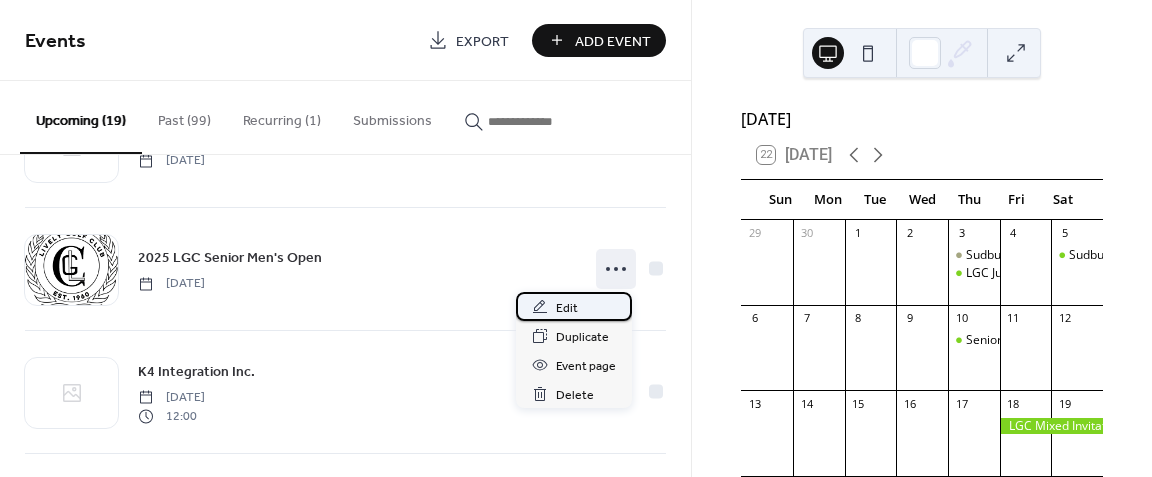 click on "Edit" at bounding box center [567, 308] 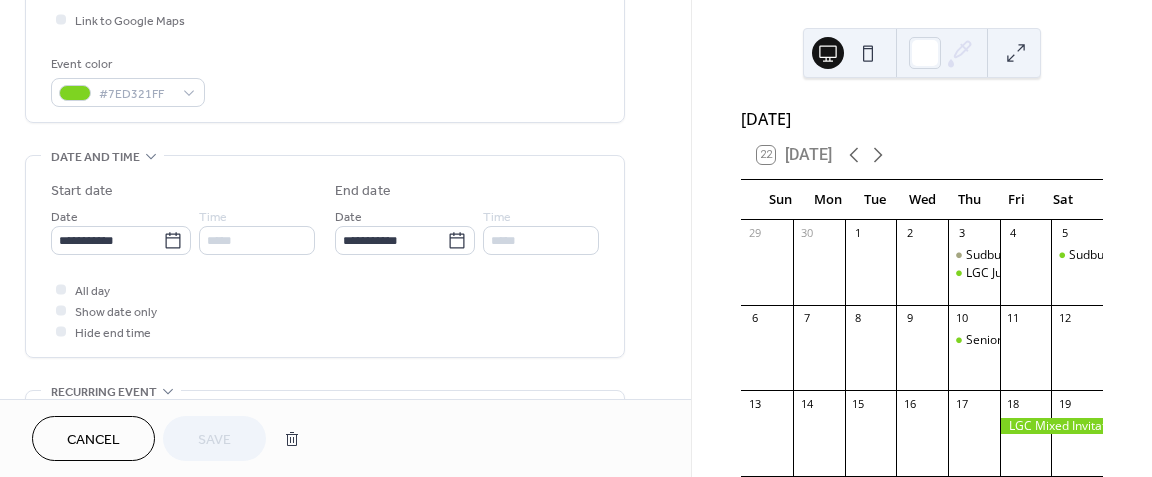 scroll, scrollTop: 500, scrollLeft: 0, axis: vertical 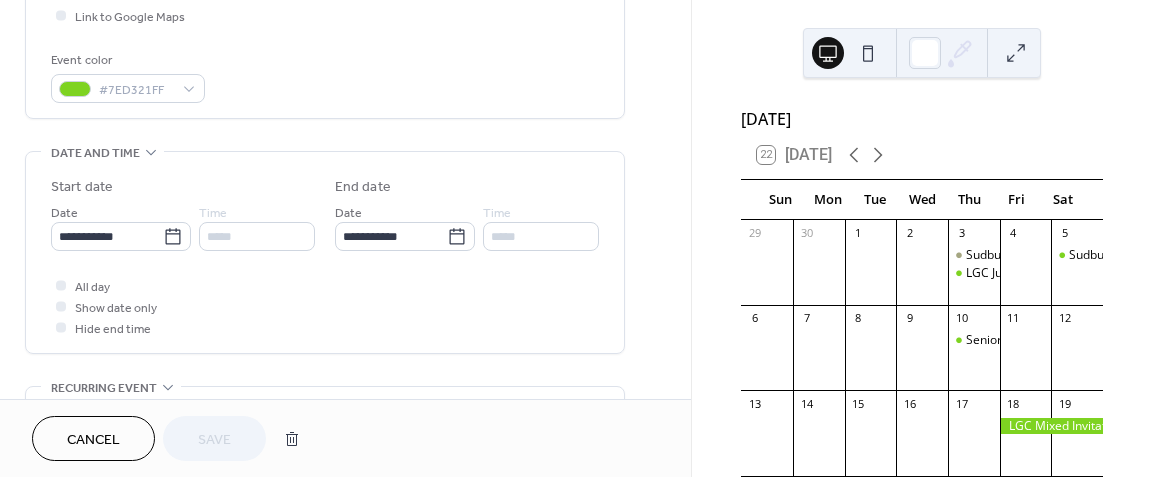 click on "*****" at bounding box center [257, 236] 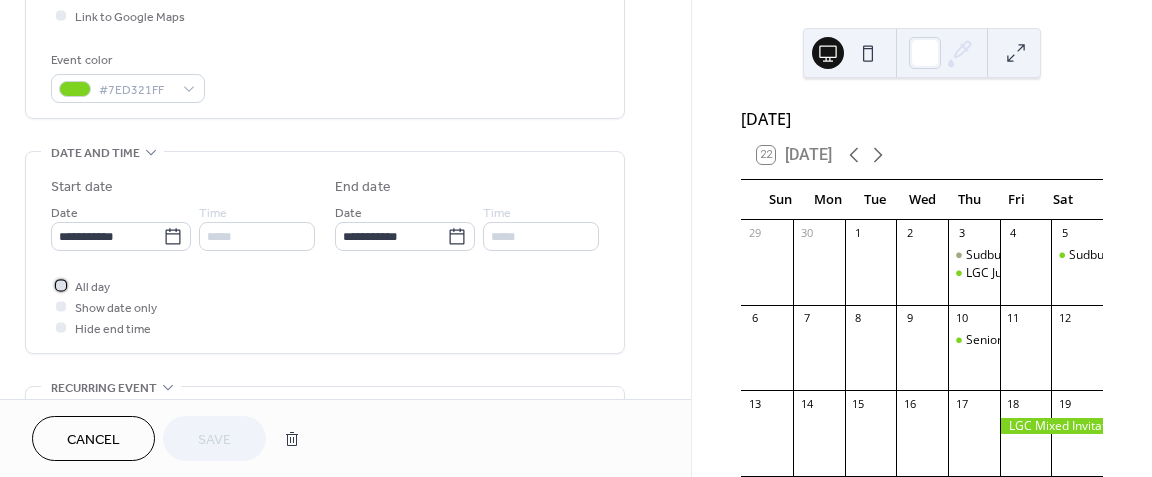 click 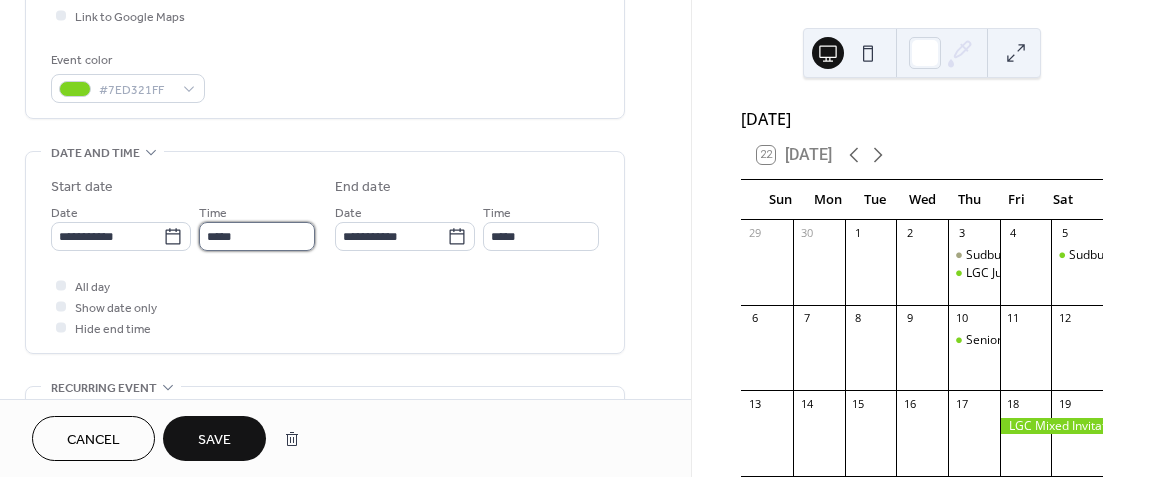 click on "*****" at bounding box center (257, 236) 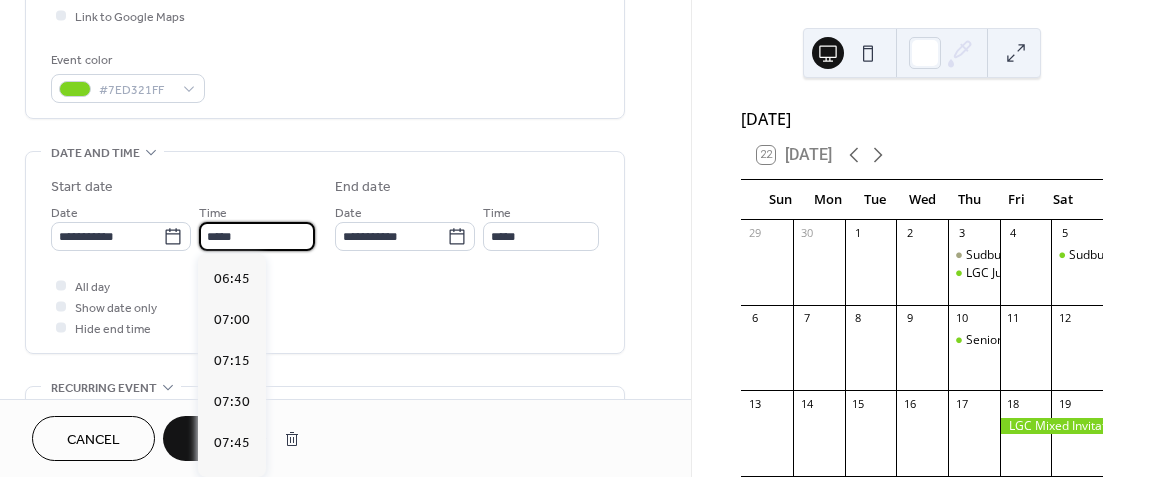 scroll, scrollTop: 1100, scrollLeft: 0, axis: vertical 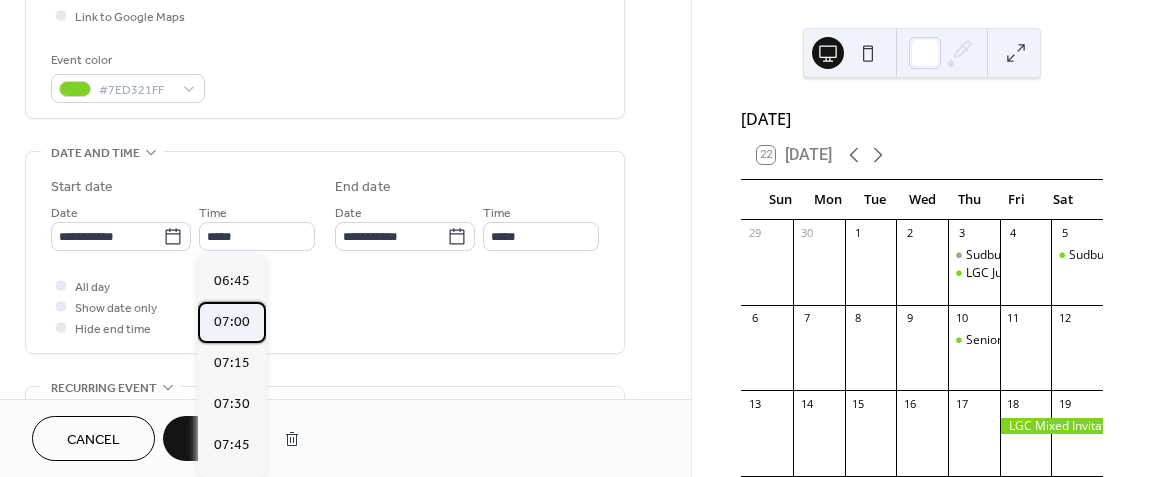 click on "07:00" at bounding box center (232, 321) 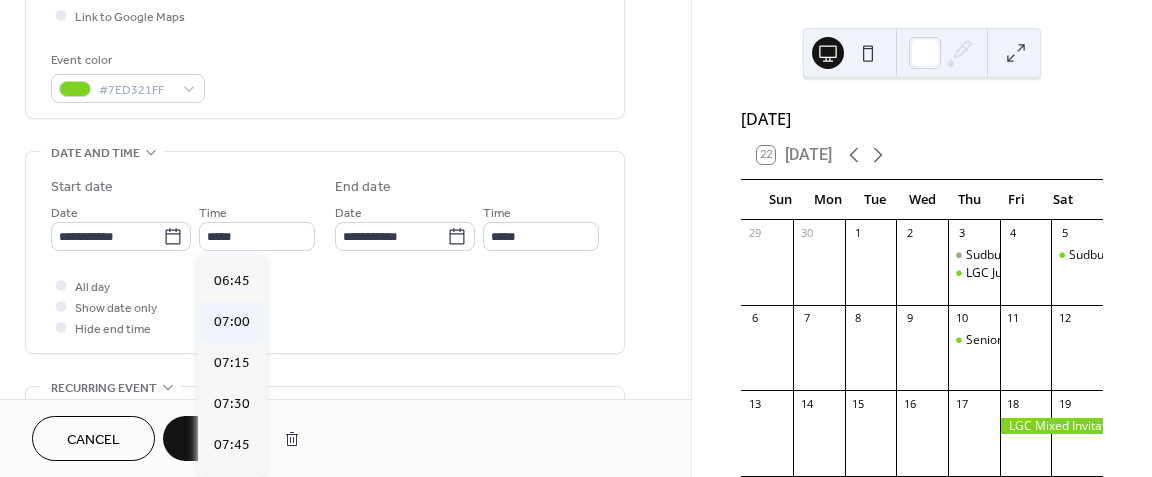 type on "*****" 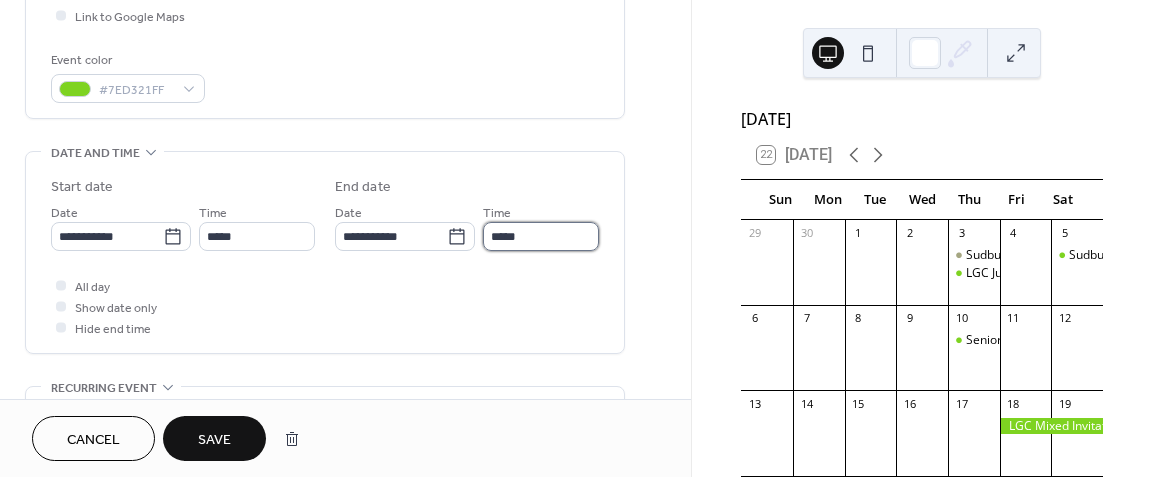 click on "*****" at bounding box center [541, 236] 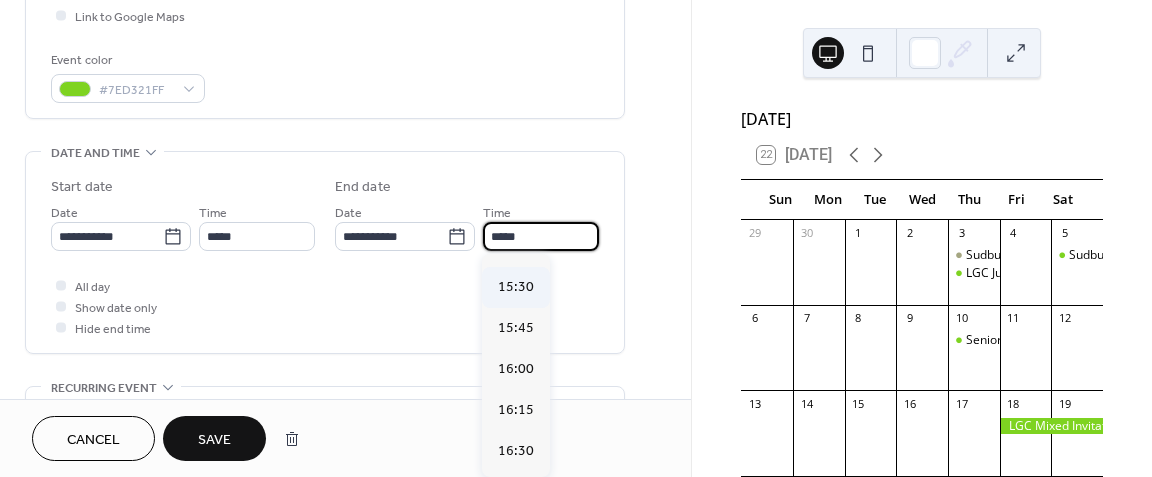 scroll, scrollTop: 1400, scrollLeft: 0, axis: vertical 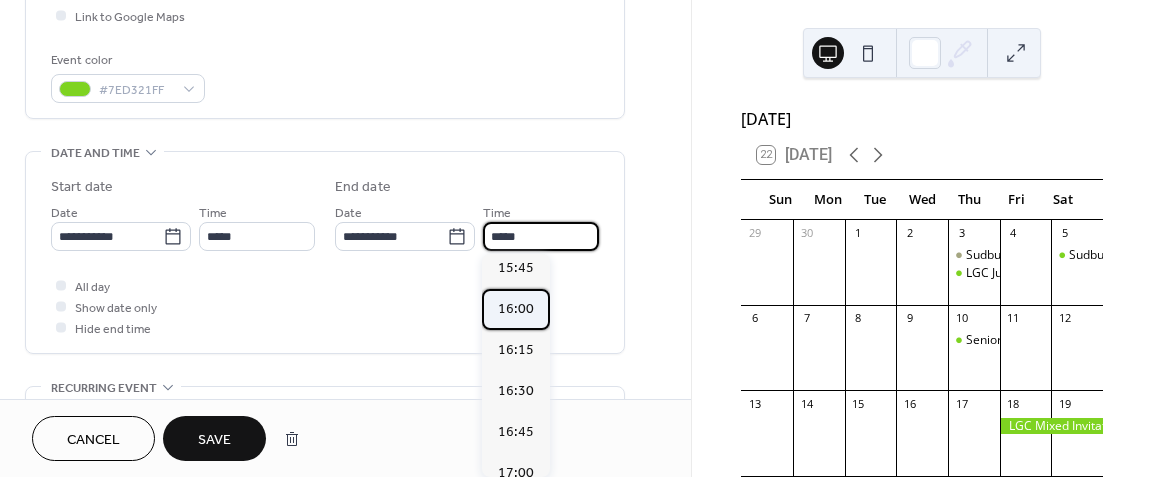 click on "16:00" at bounding box center (516, 308) 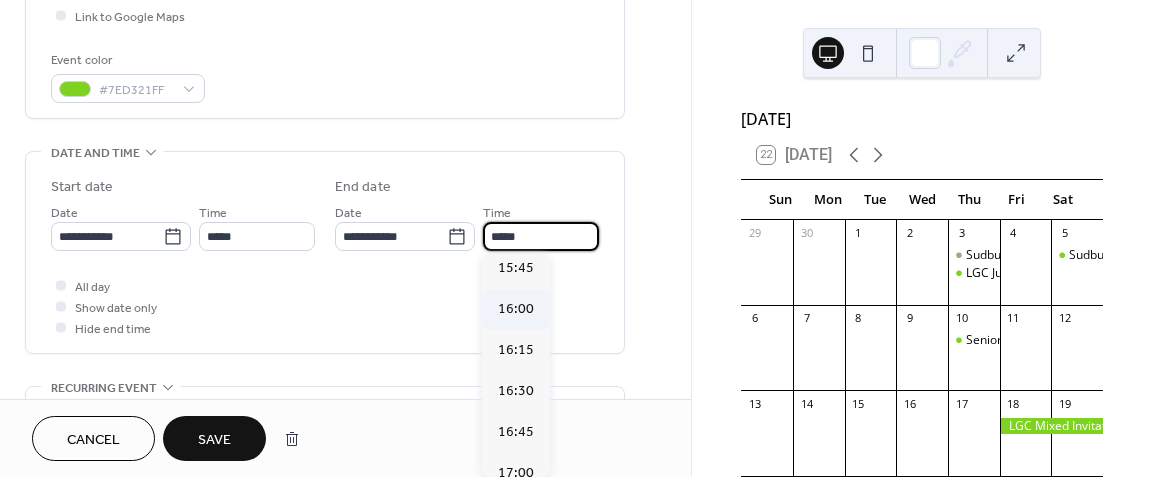 type on "*****" 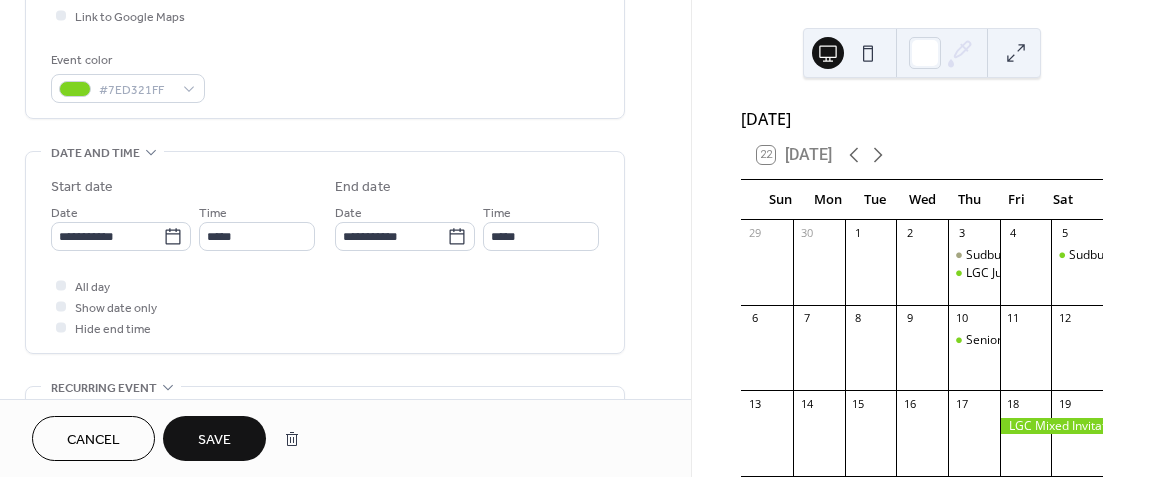 click on "Save" at bounding box center [214, 440] 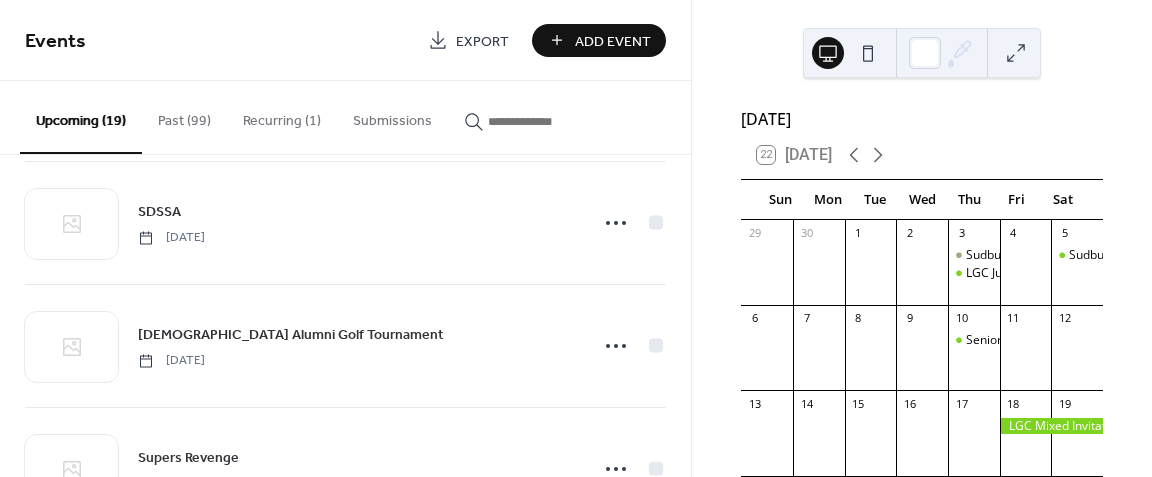 scroll, scrollTop: 1500, scrollLeft: 0, axis: vertical 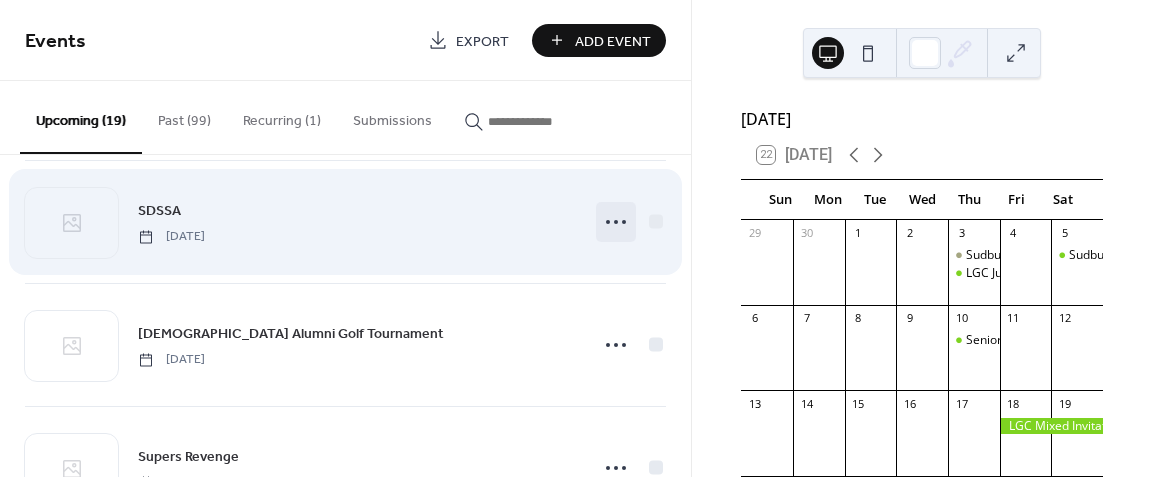 click 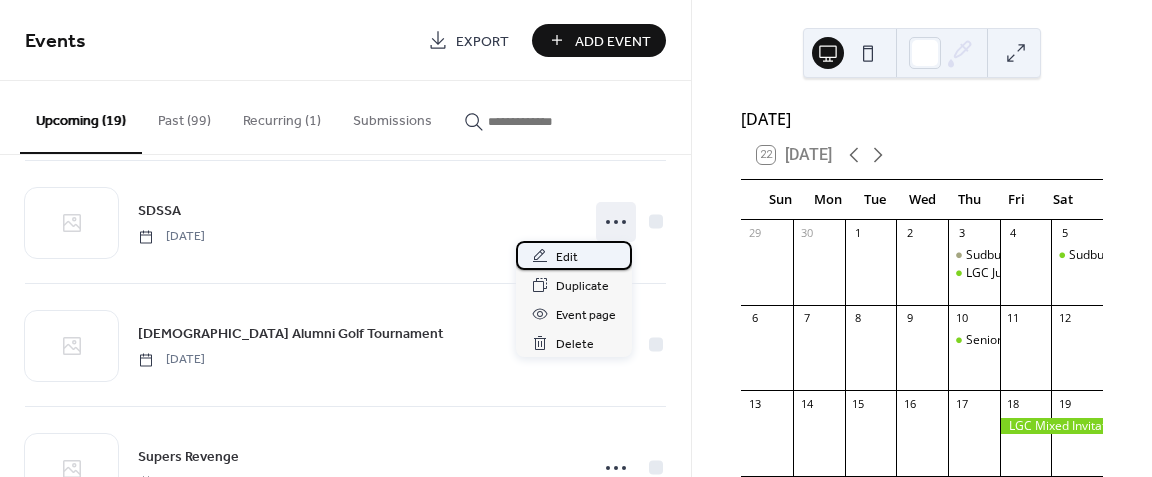 click on "Edit" at bounding box center [567, 257] 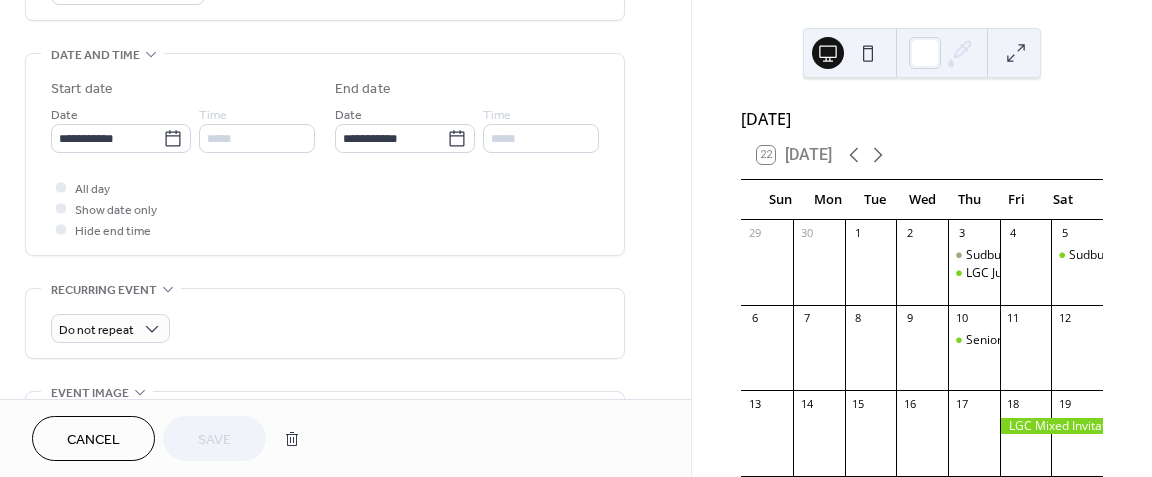 scroll, scrollTop: 600, scrollLeft: 0, axis: vertical 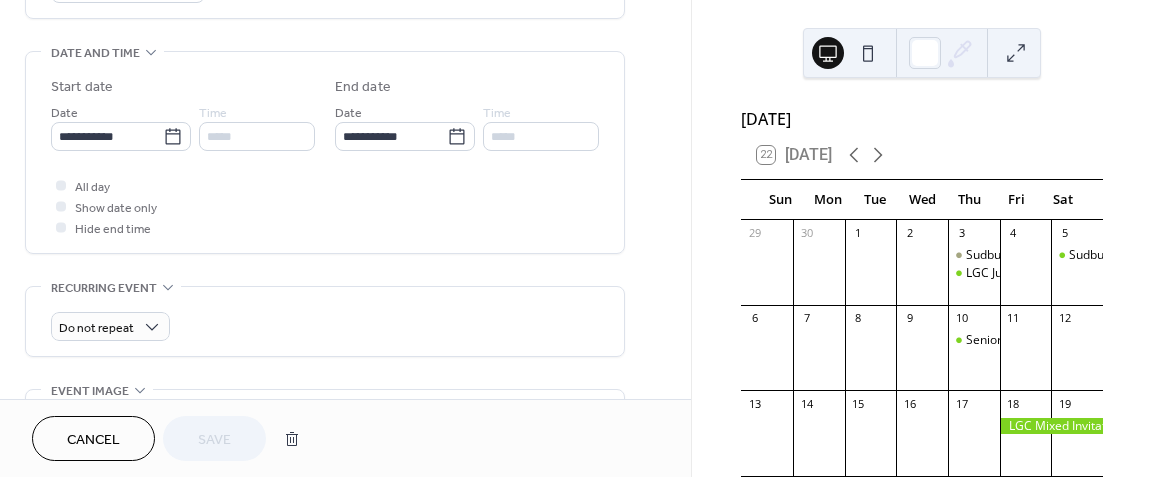 click on "*****" at bounding box center [257, 136] 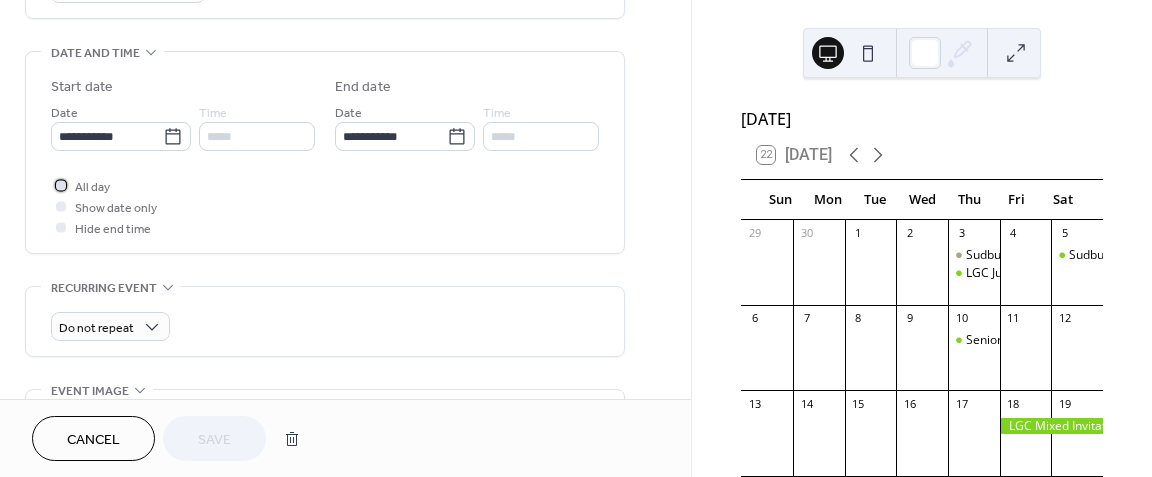 click 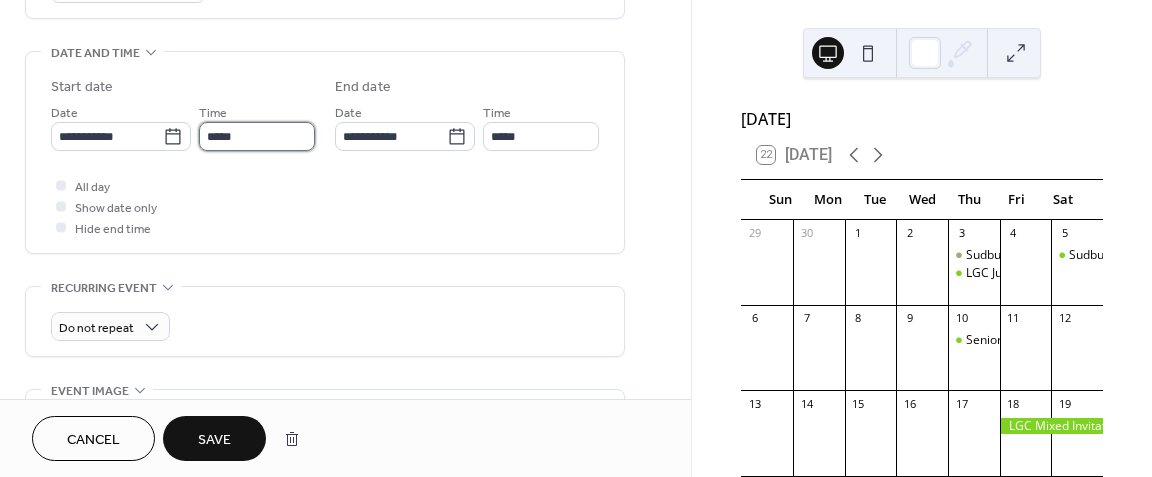 click on "*****" at bounding box center [257, 136] 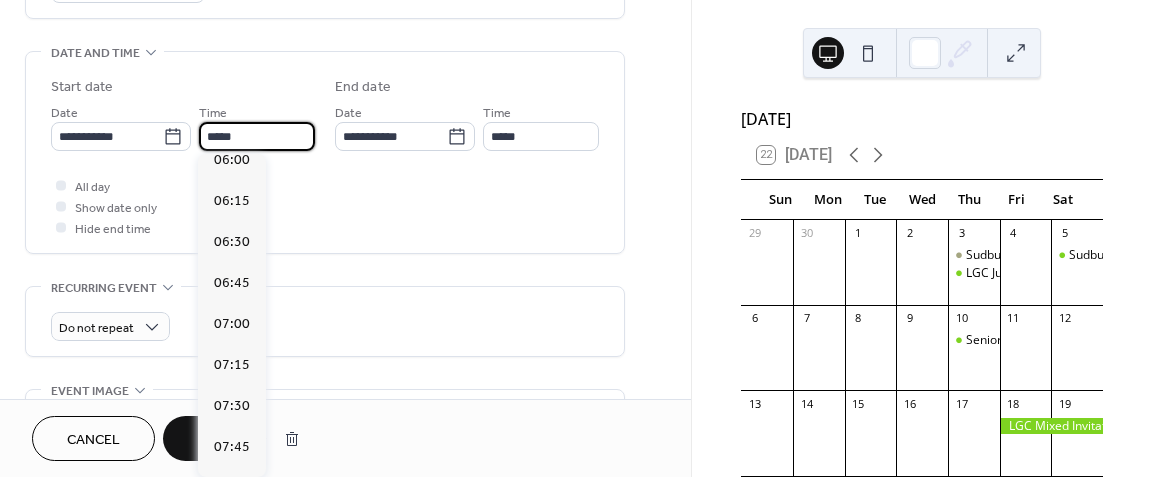 scroll, scrollTop: 1000, scrollLeft: 0, axis: vertical 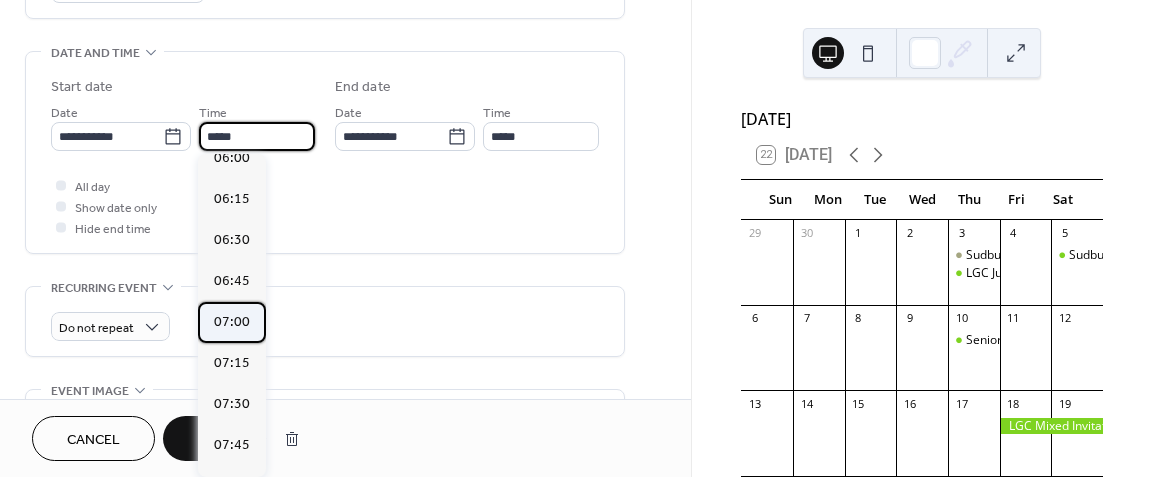 click on "07:00" at bounding box center (232, 321) 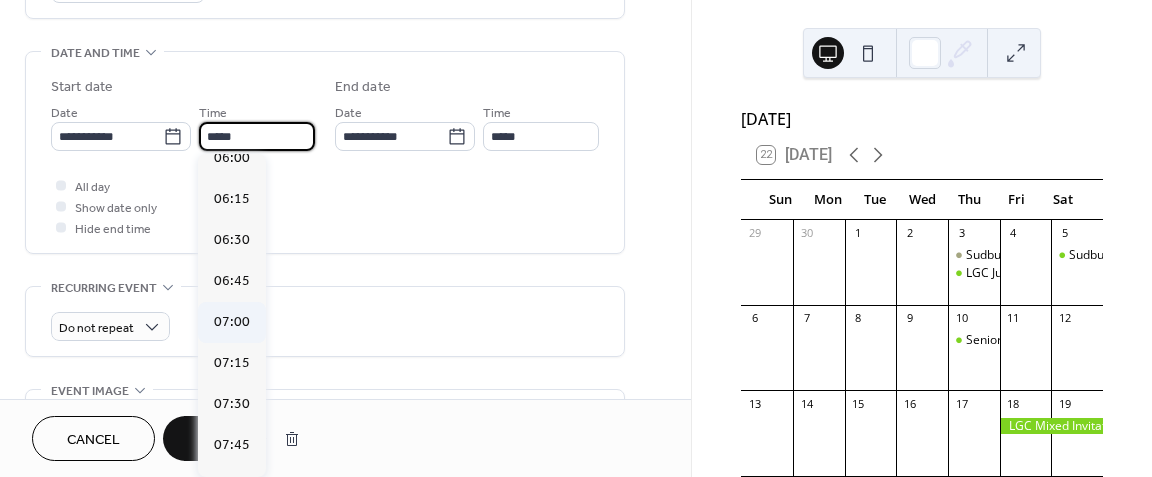 type on "*****" 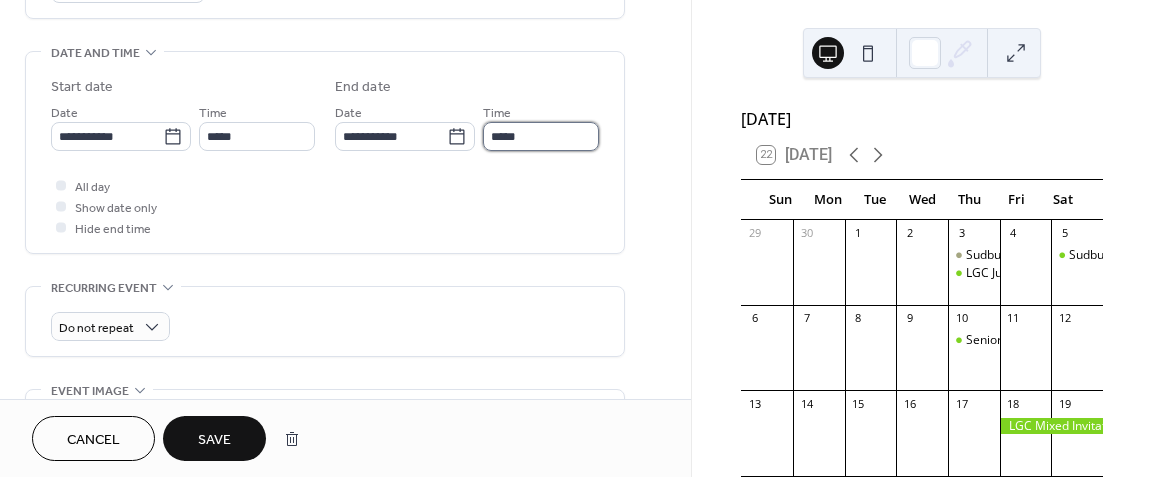 click on "*****" at bounding box center (541, 136) 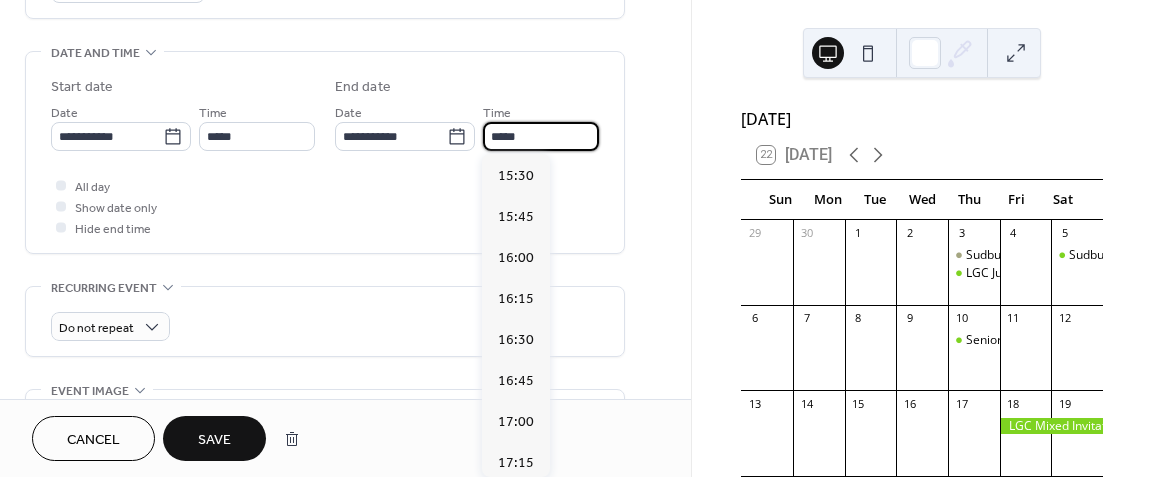 scroll, scrollTop: 1400, scrollLeft: 0, axis: vertical 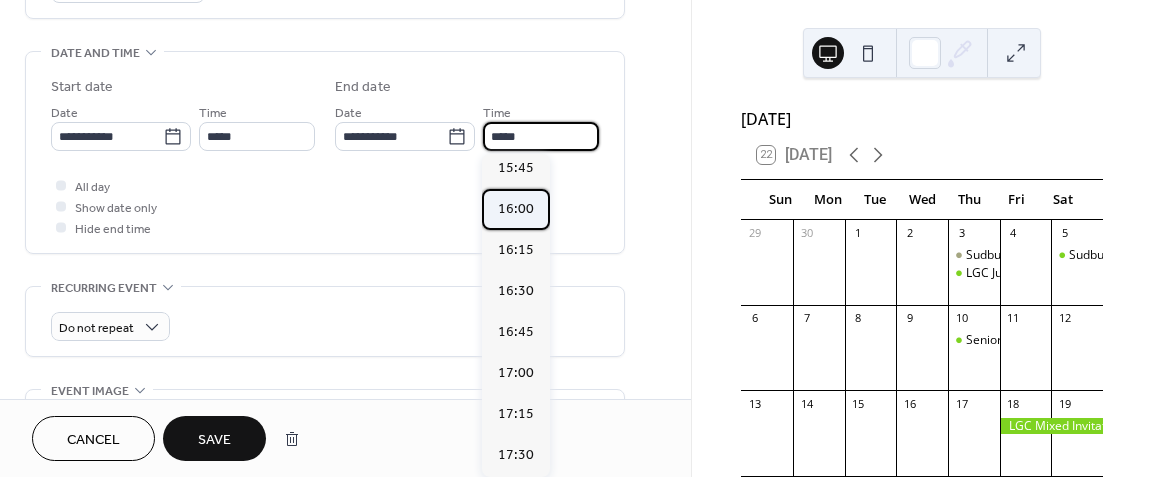 click on "16:00" at bounding box center (516, 208) 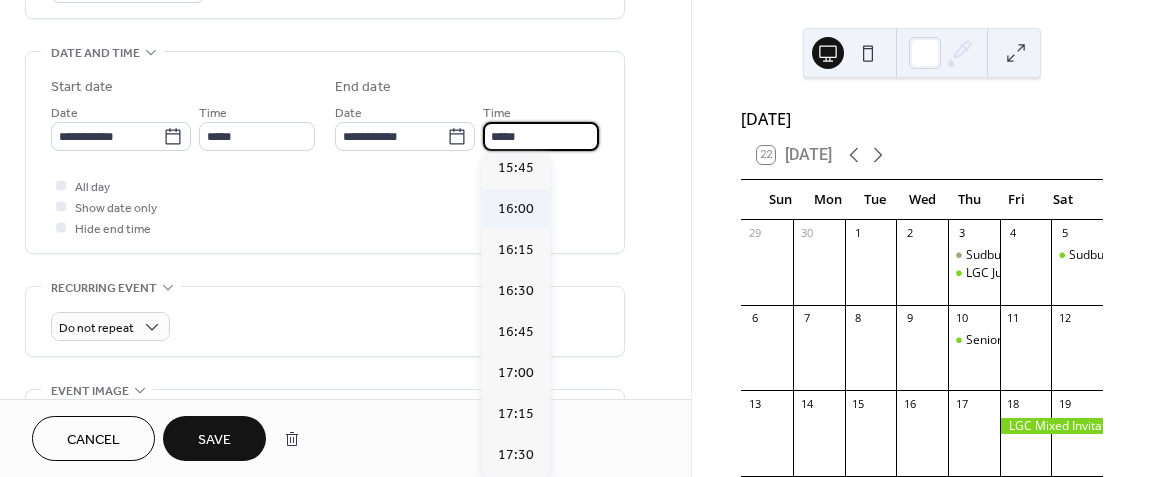 type on "*****" 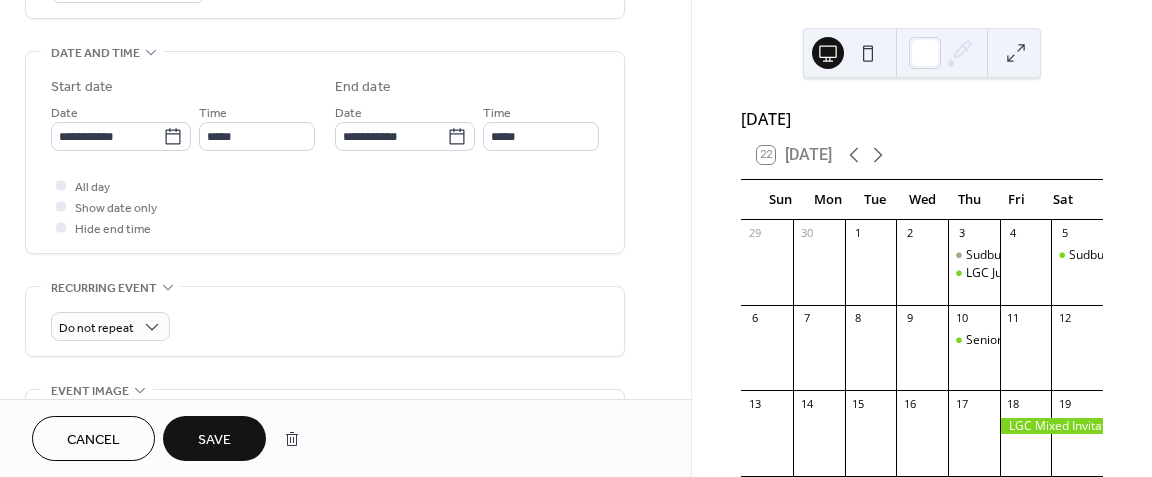 click on "Save" at bounding box center [214, 440] 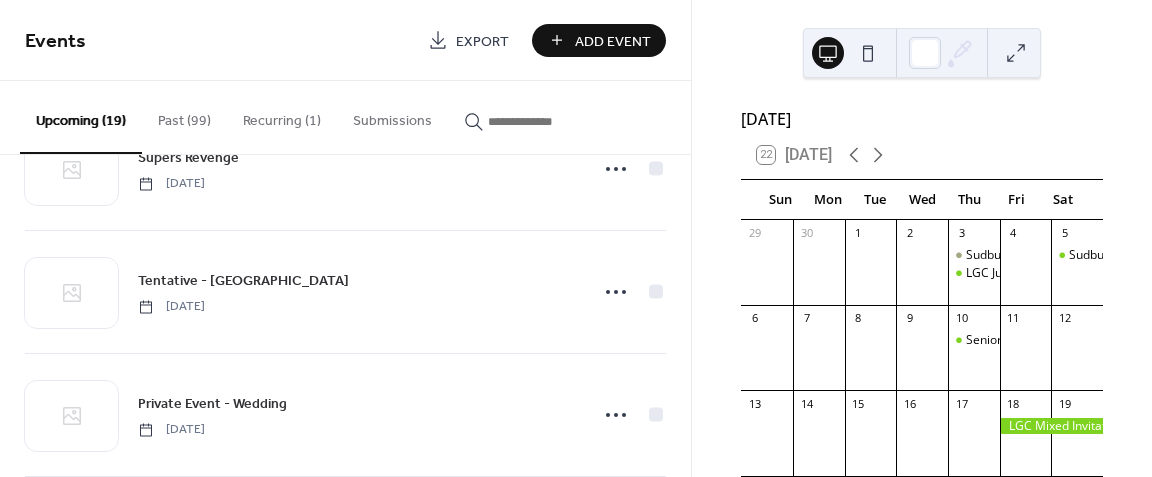 scroll, scrollTop: 1800, scrollLeft: 0, axis: vertical 